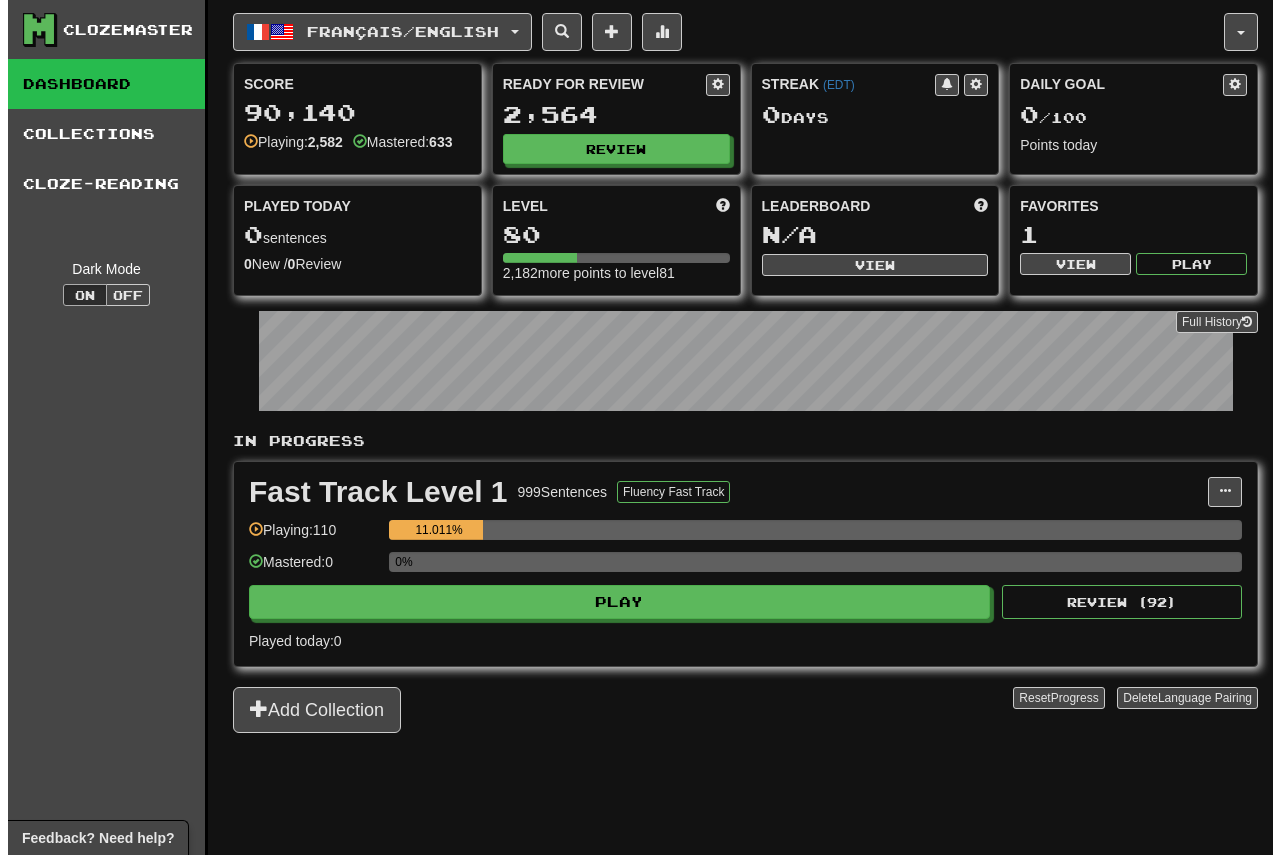 scroll, scrollTop: 0, scrollLeft: 0, axis: both 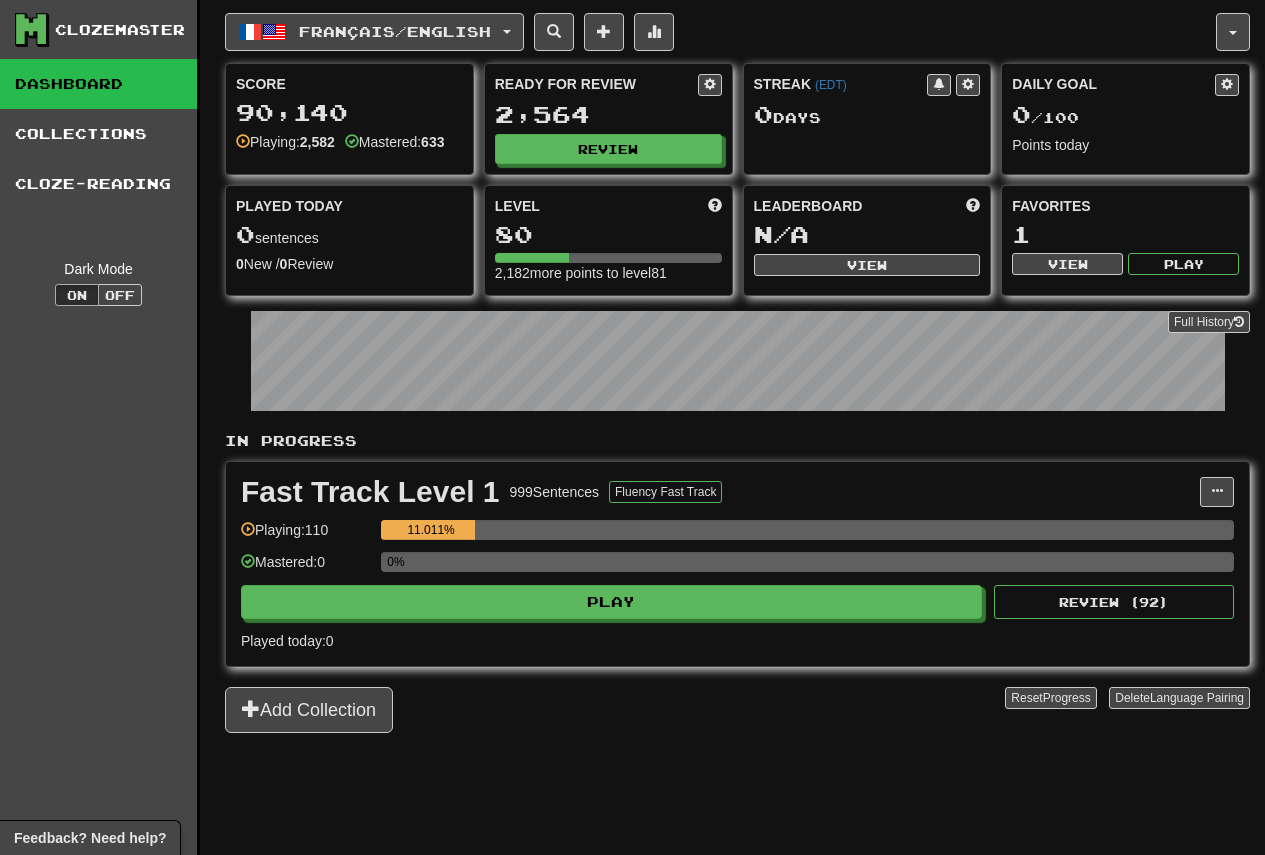 click on "Fast Track Level 1 999  Sentences Fluency Fast Track Manage Sentences Unpin from Dashboard  Playing:  110 11.011%  Mastered:  0 0% Play Review ( 92 ) Played today:  0" at bounding box center [737, 564] 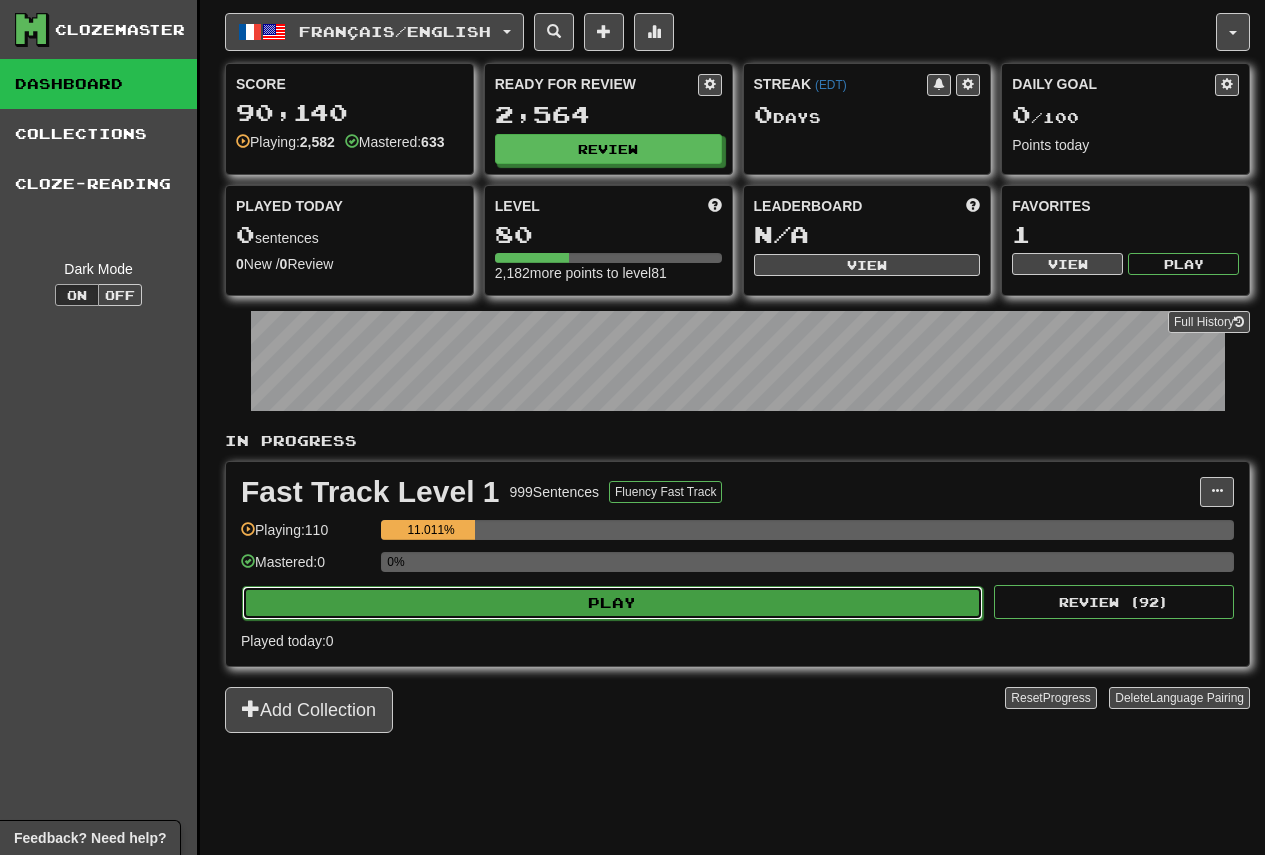 click on "Play" at bounding box center [612, 603] 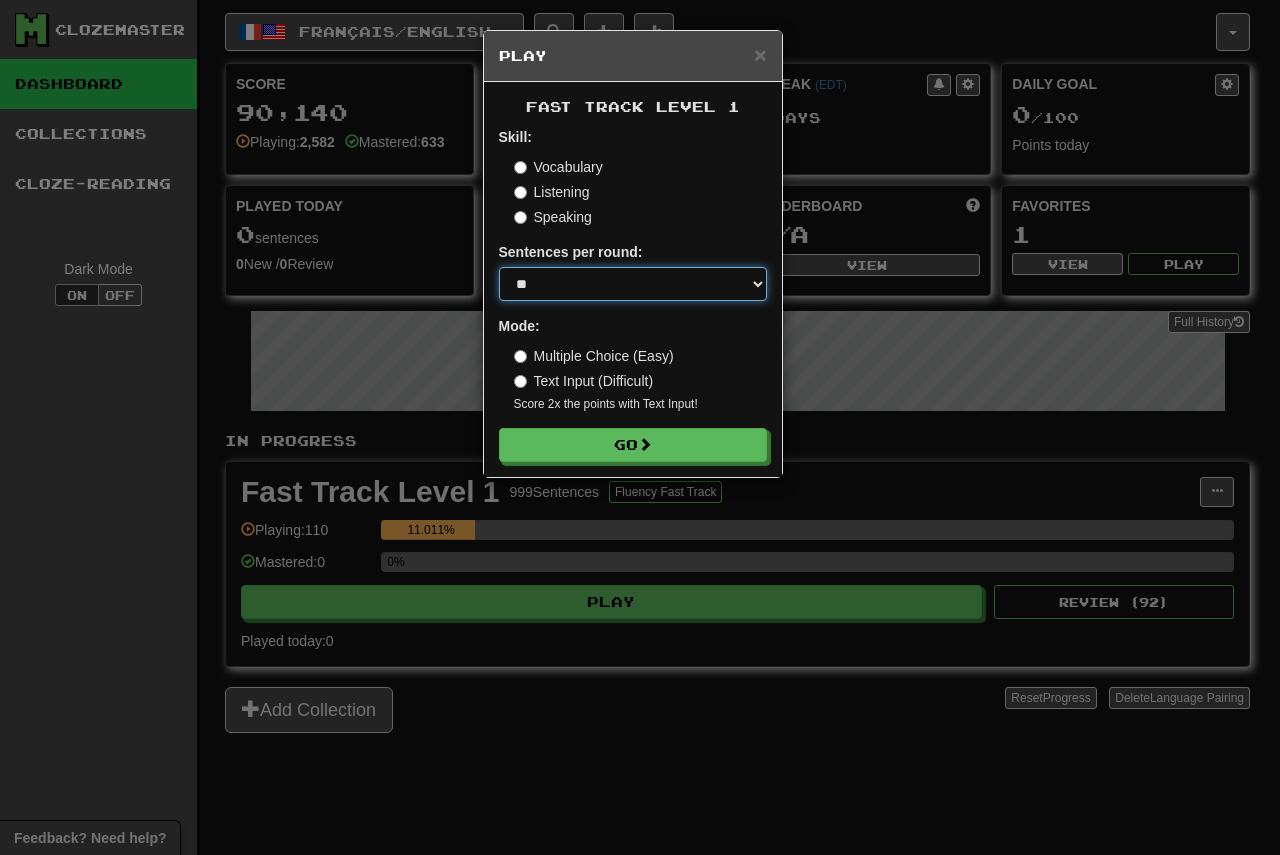 drag, startPoint x: 570, startPoint y: 280, endPoint x: 567, endPoint y: 296, distance: 16.27882 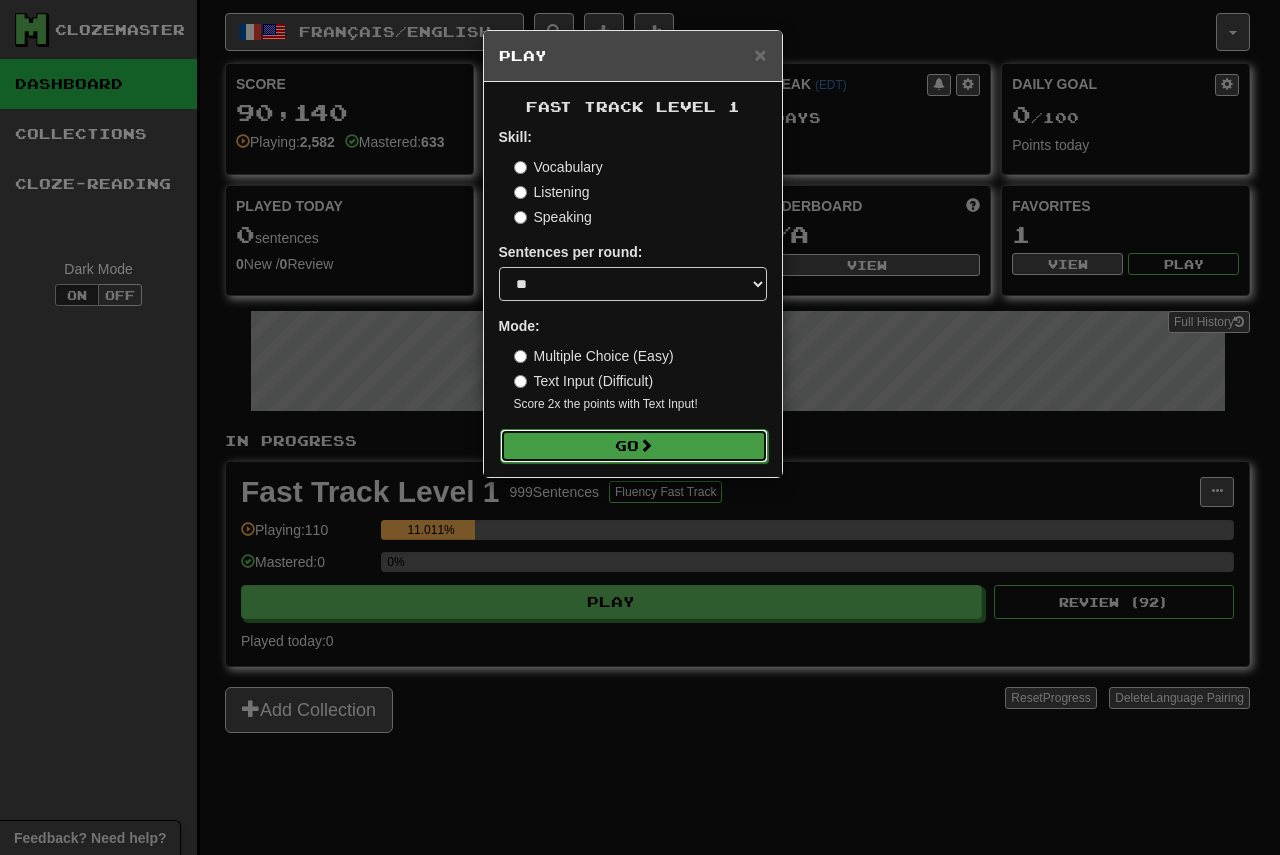 click on "Go" at bounding box center (634, 446) 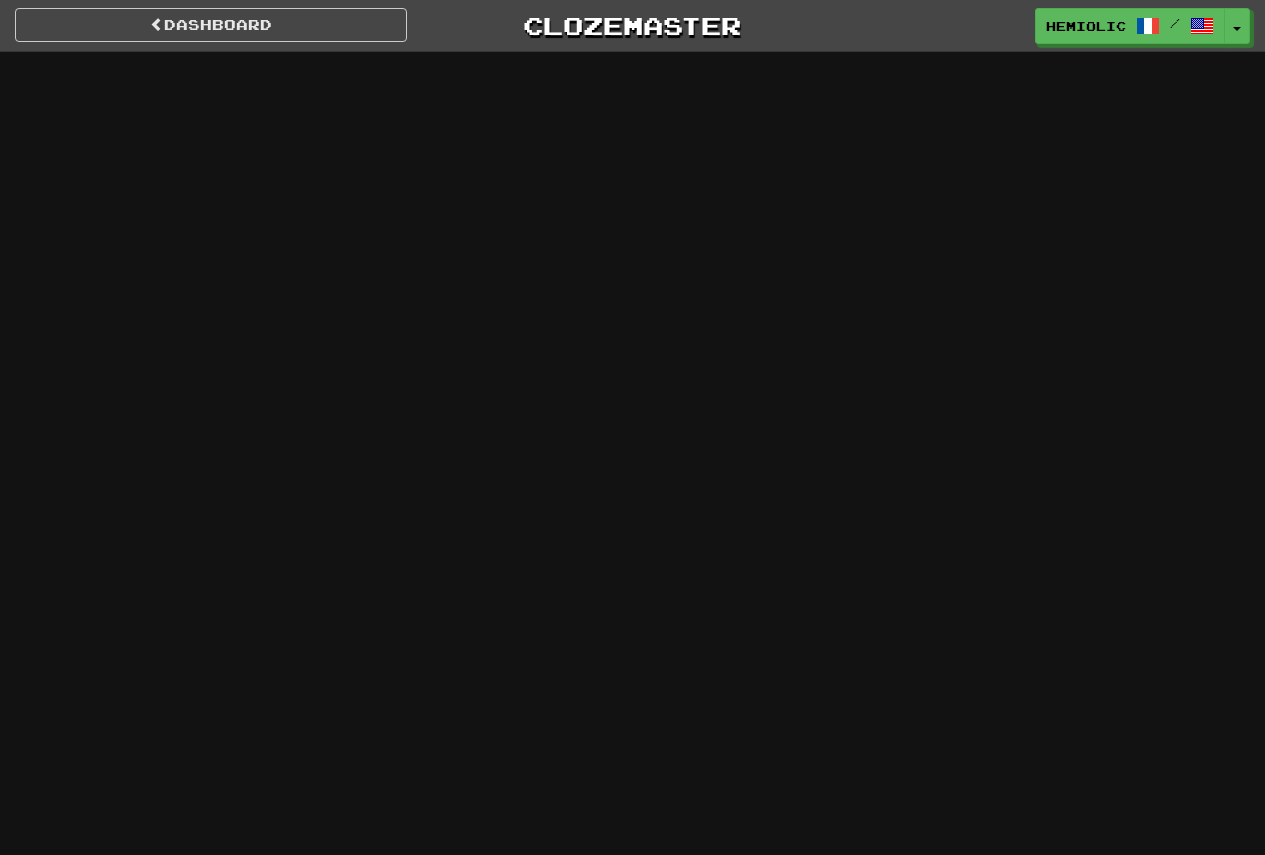 scroll, scrollTop: 0, scrollLeft: 0, axis: both 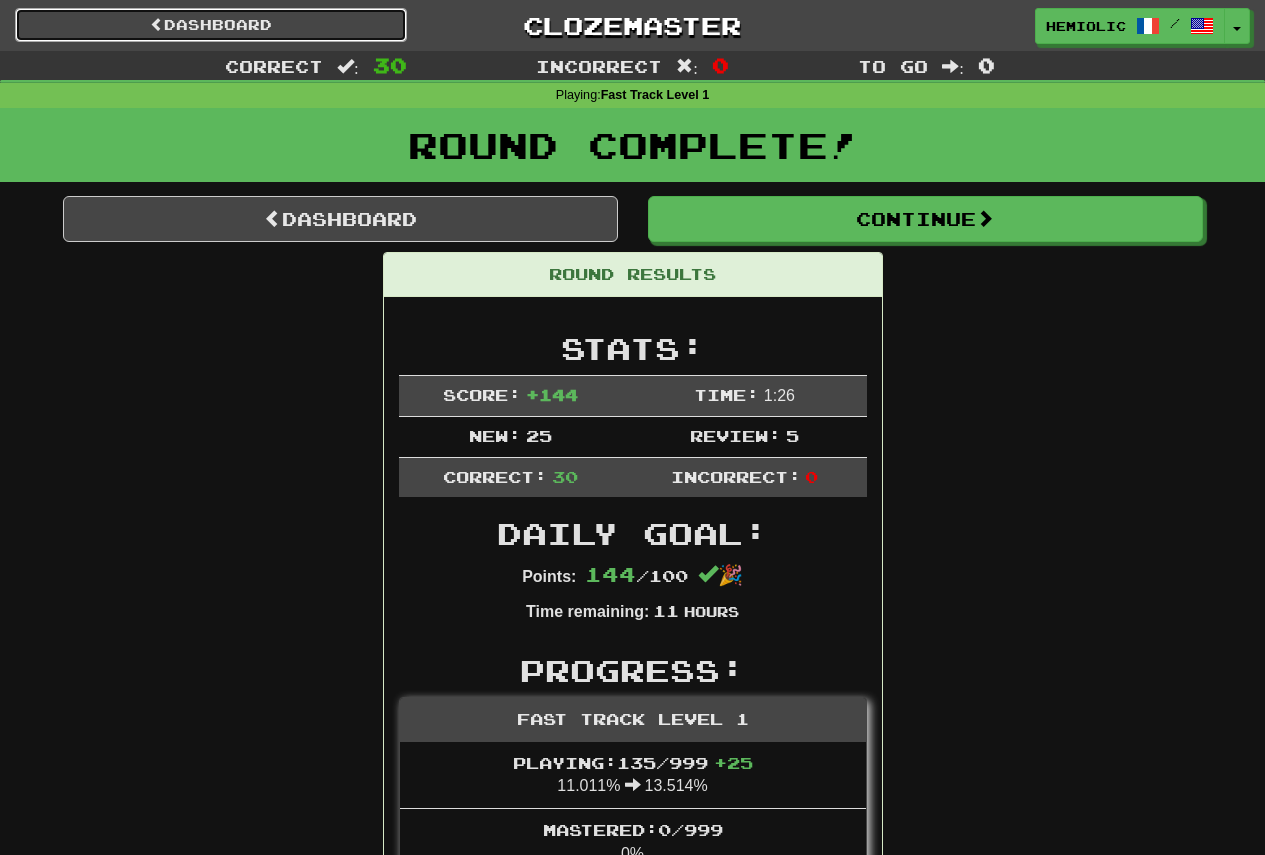 click on "Dashboard" at bounding box center [211, 25] 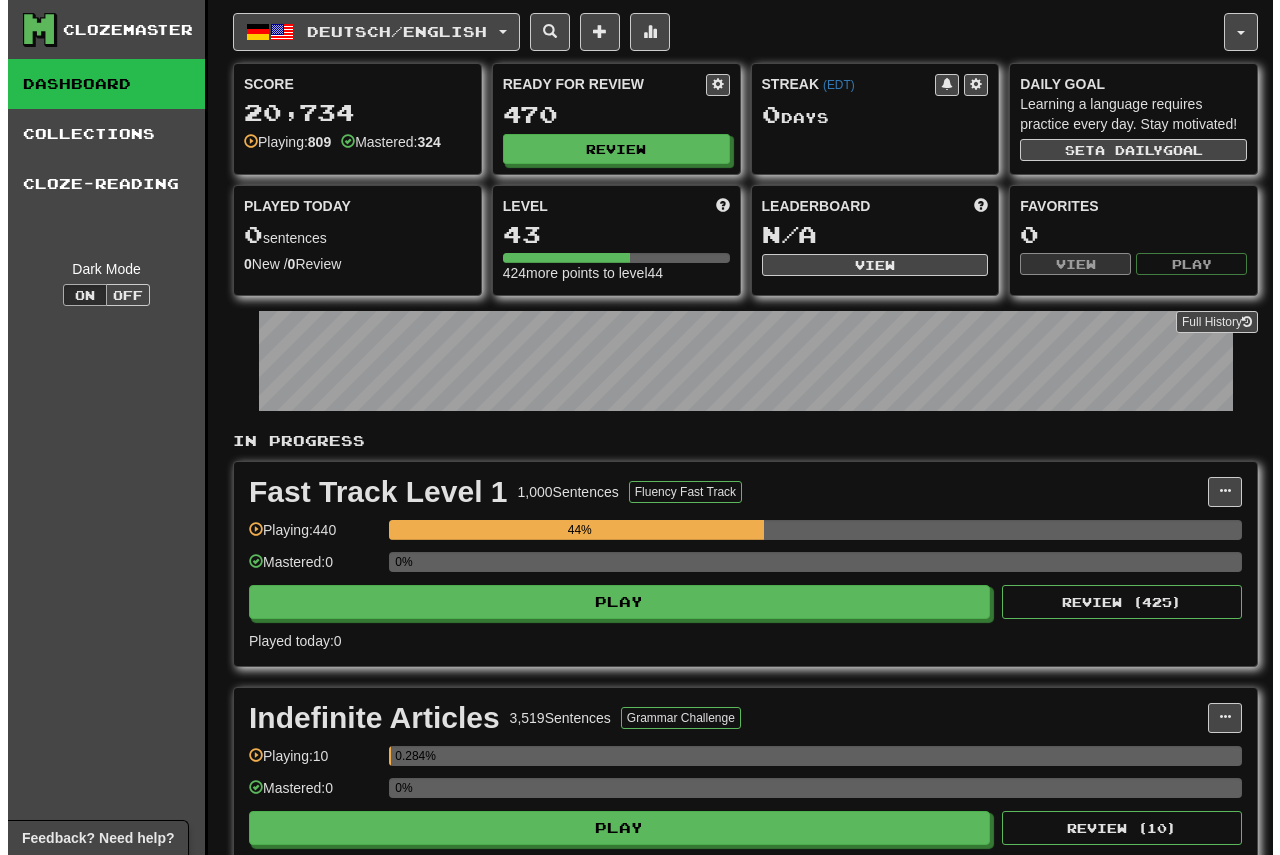 scroll, scrollTop: 0, scrollLeft: 0, axis: both 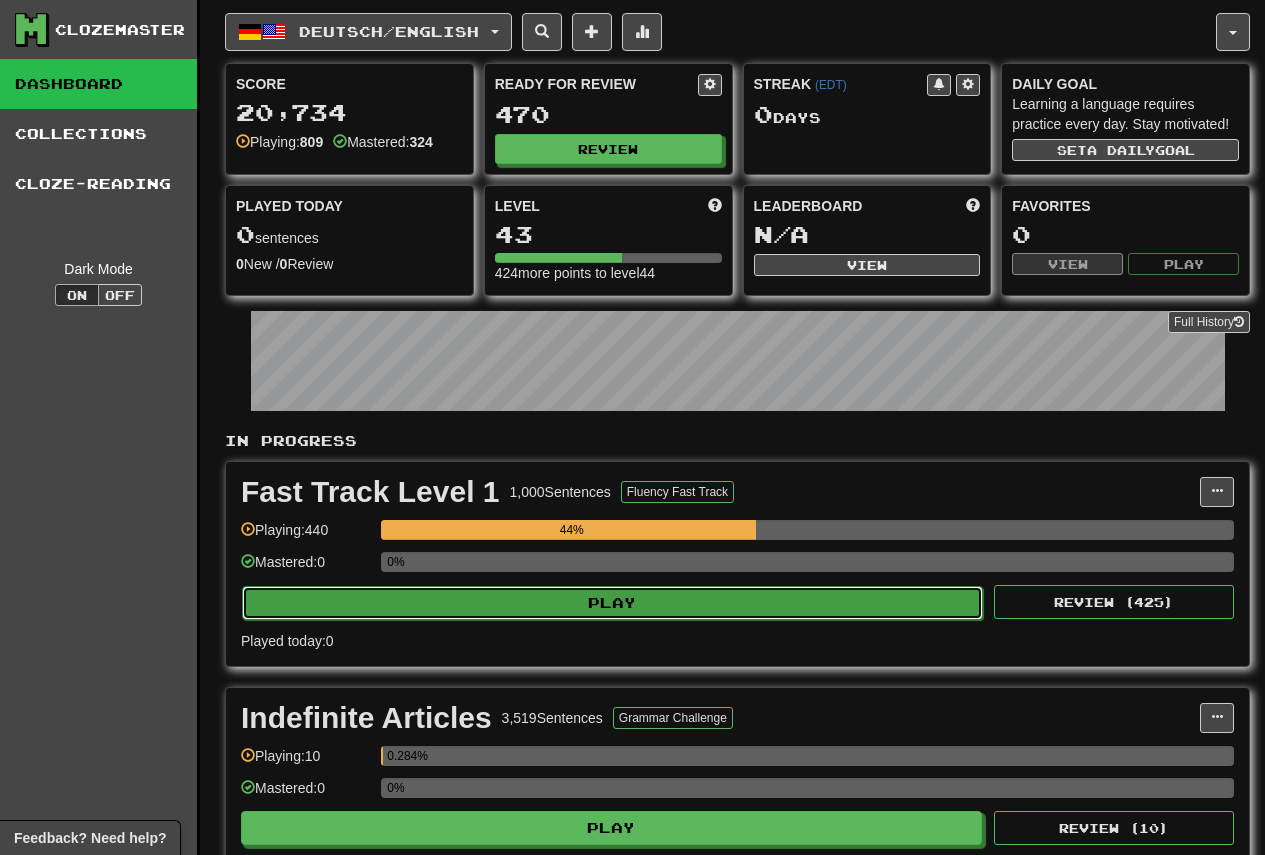 click on "Play" at bounding box center [612, 603] 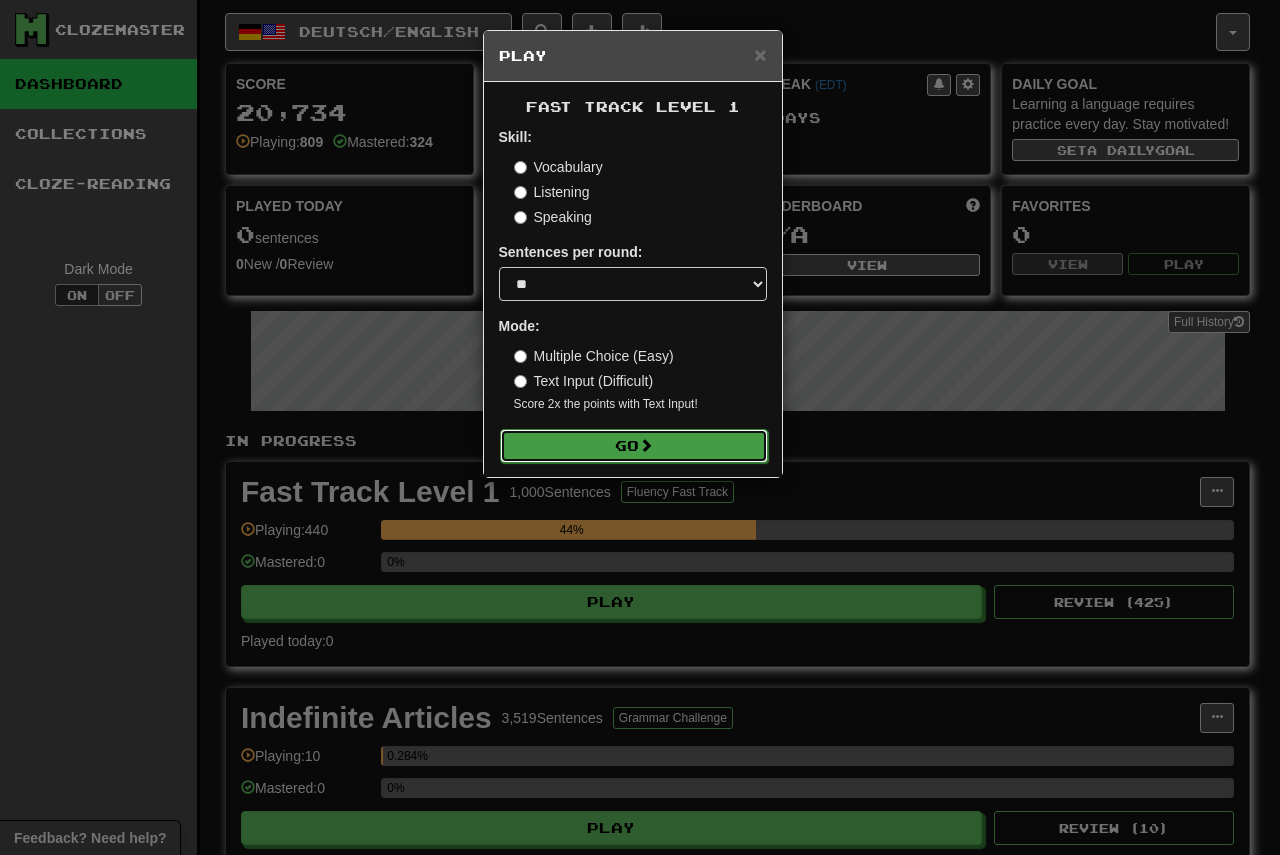 click on "Go" at bounding box center [634, 446] 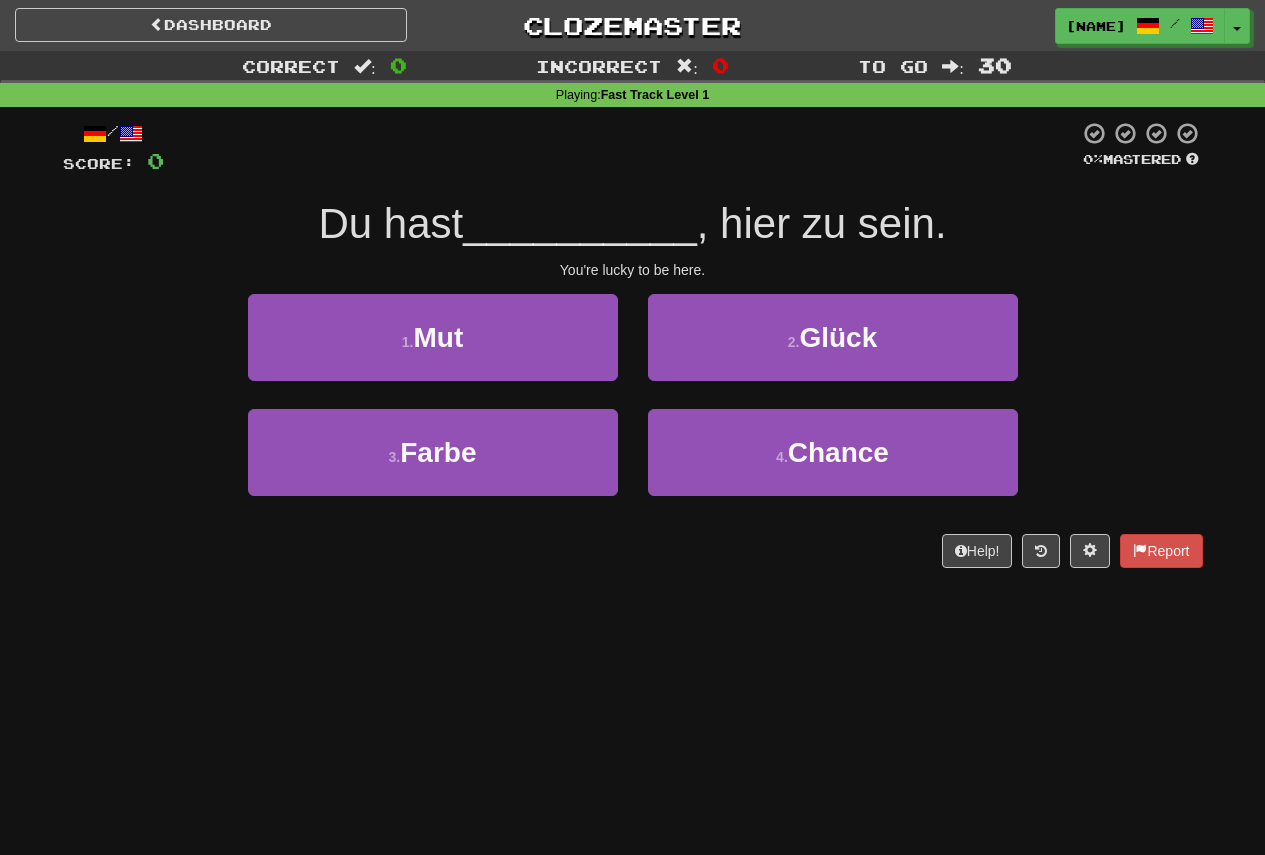 scroll, scrollTop: 0, scrollLeft: 0, axis: both 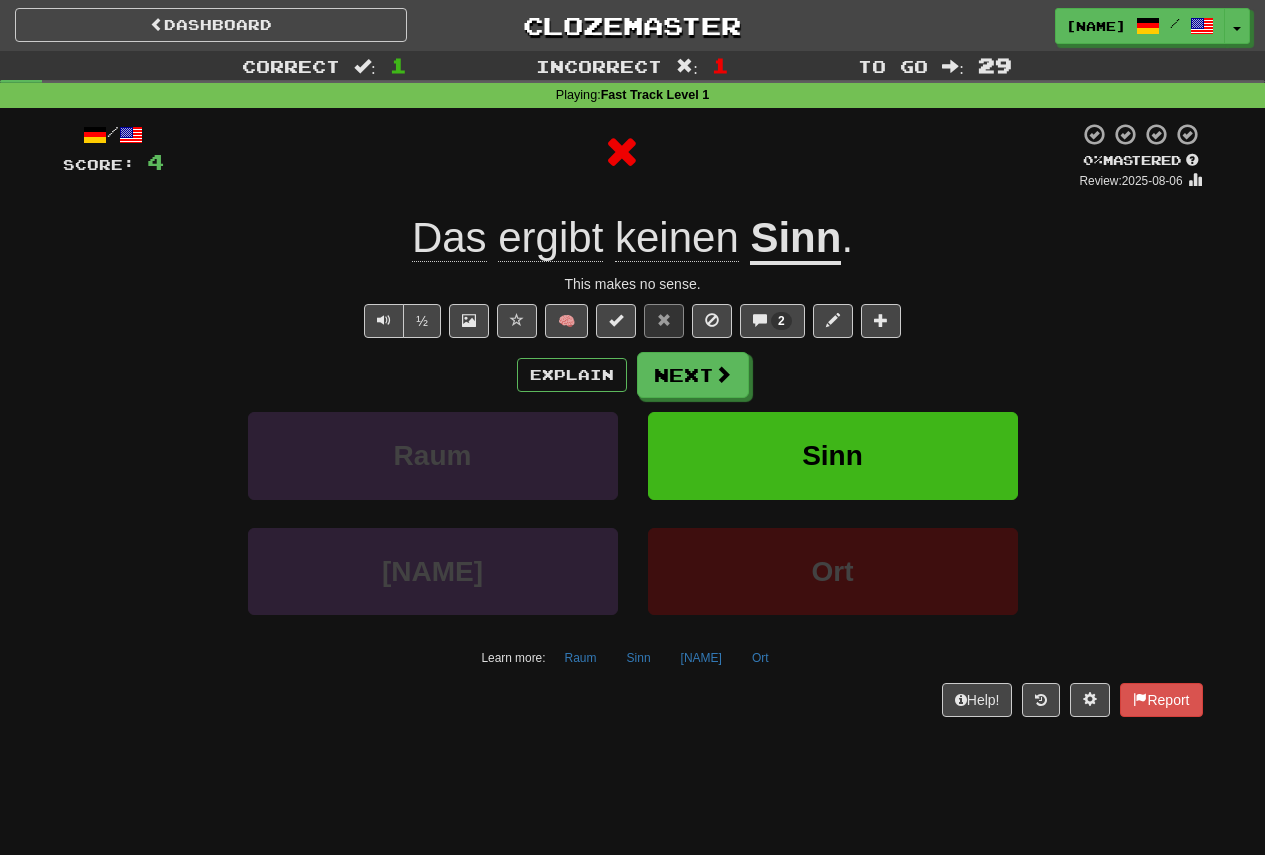 click on "Sinn" at bounding box center [795, 239] 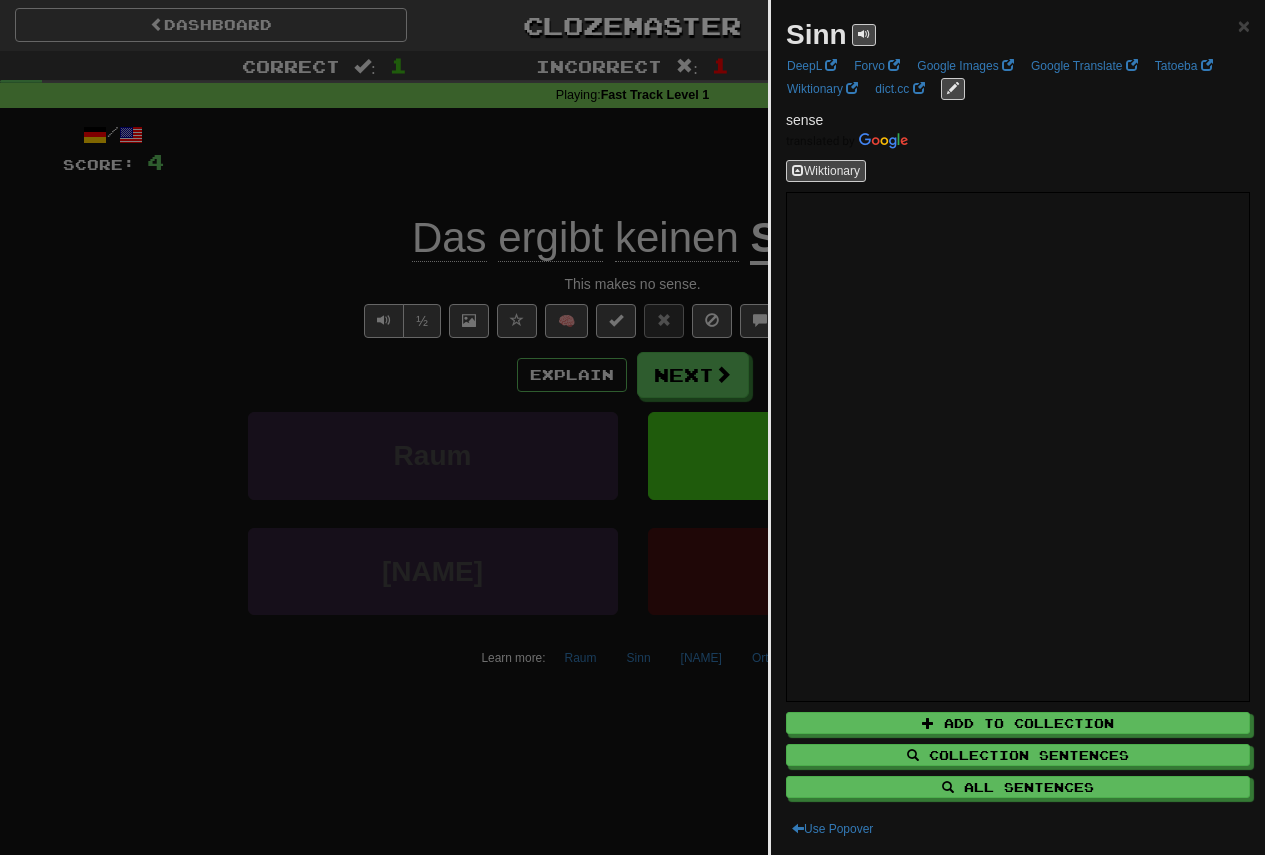 click at bounding box center [632, 427] 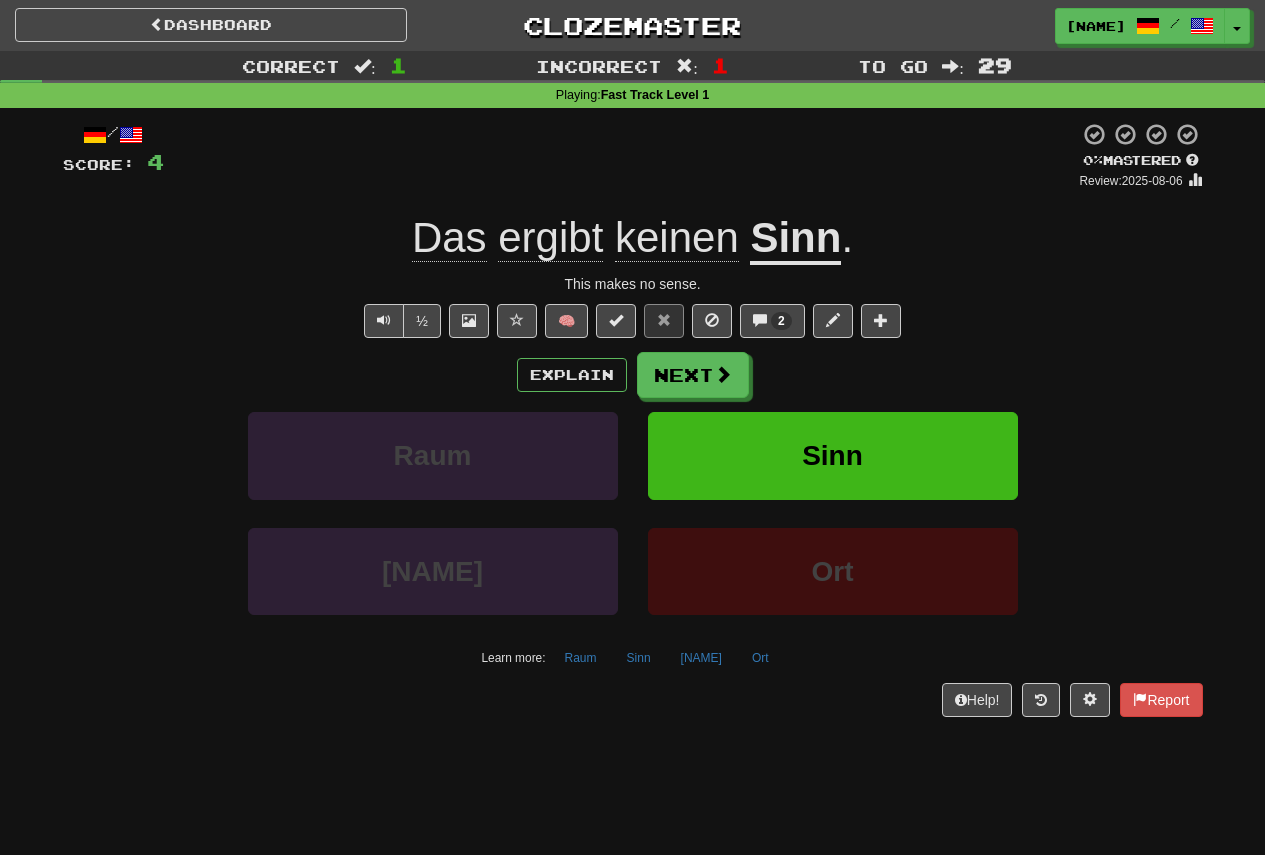 click on "ergibt" 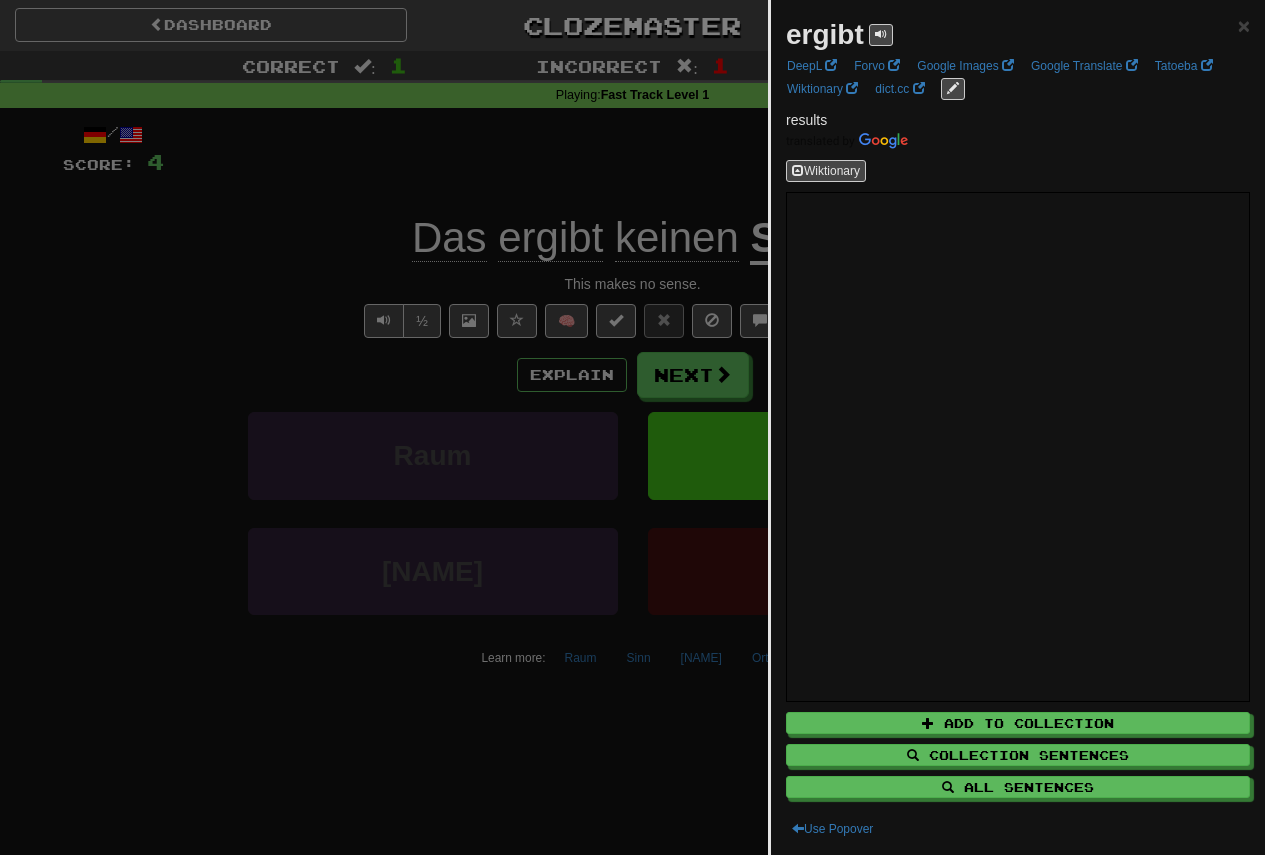 click at bounding box center [632, 427] 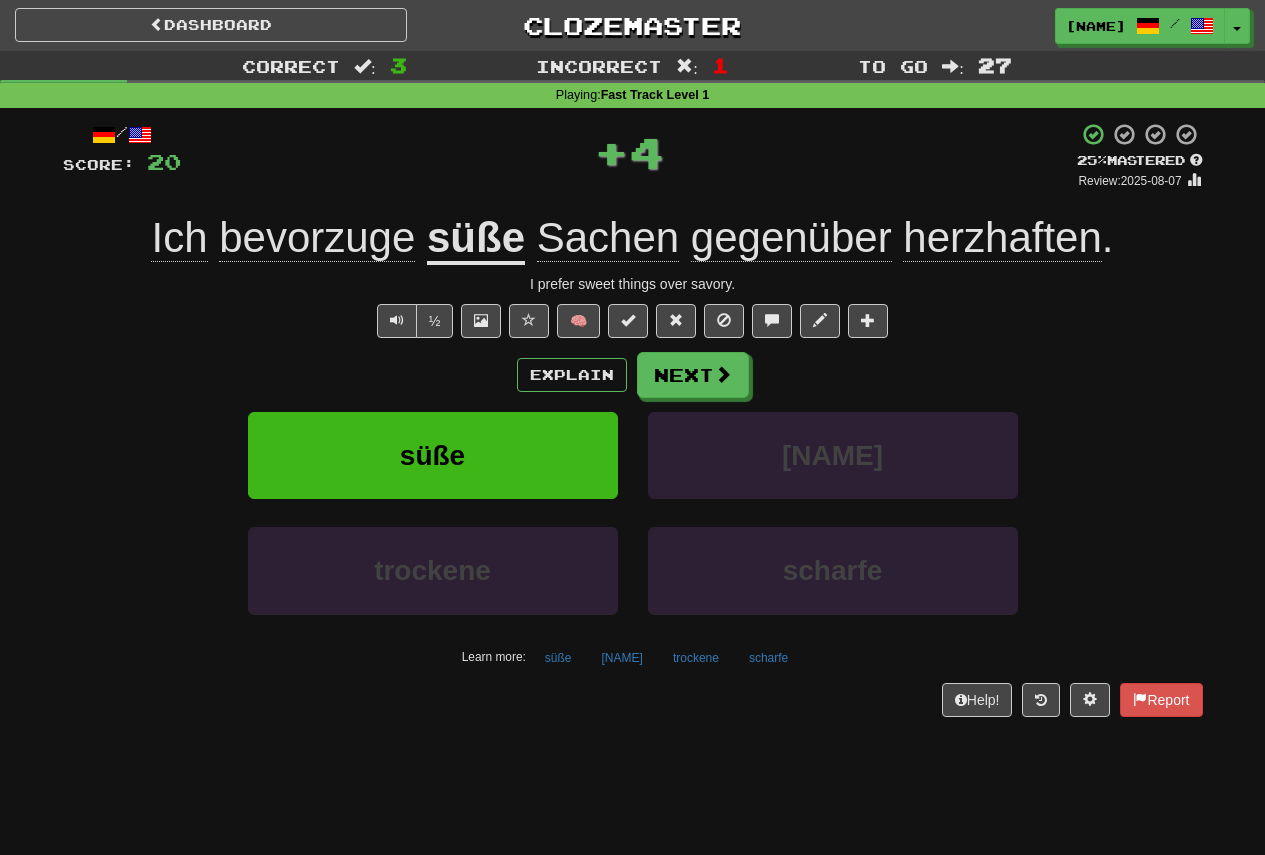click on "Sachen" at bounding box center [608, 238] 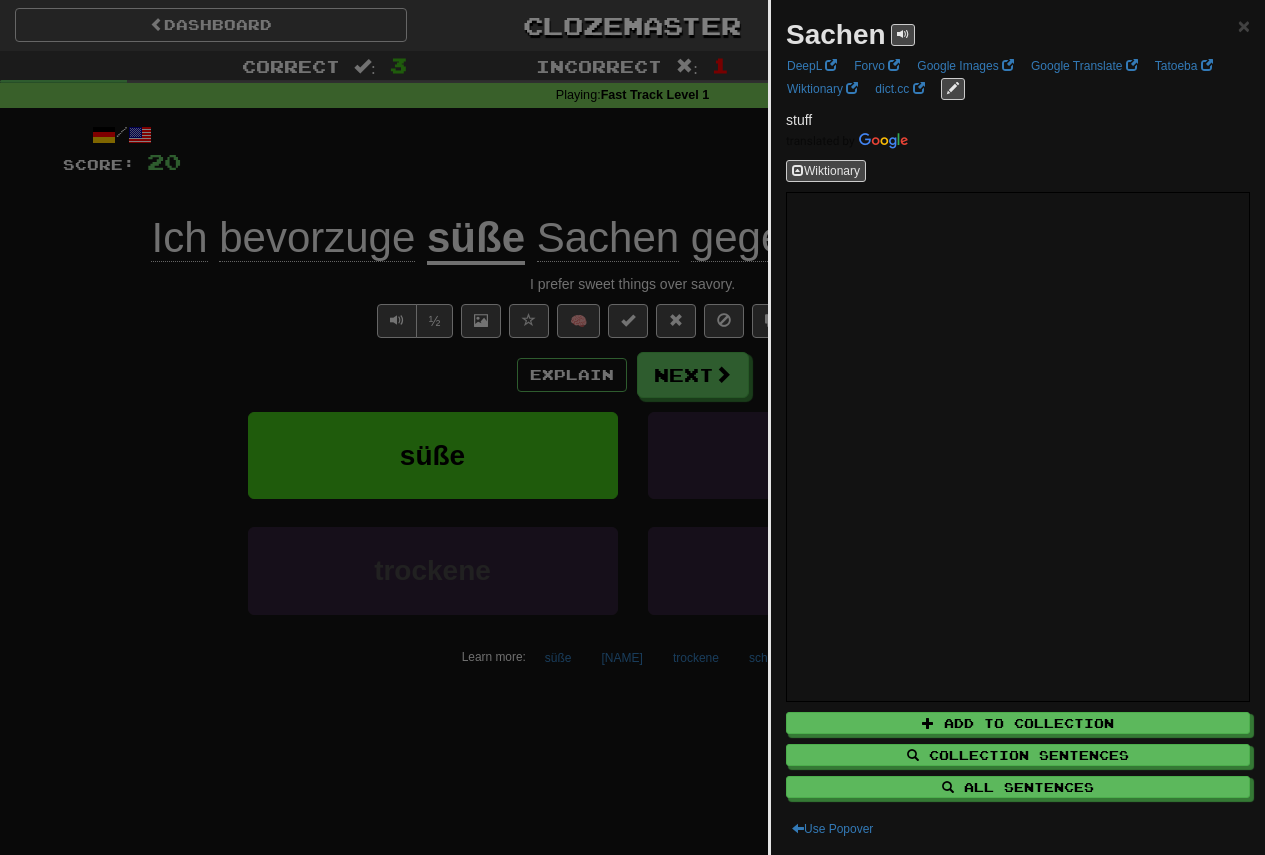 click at bounding box center [632, 427] 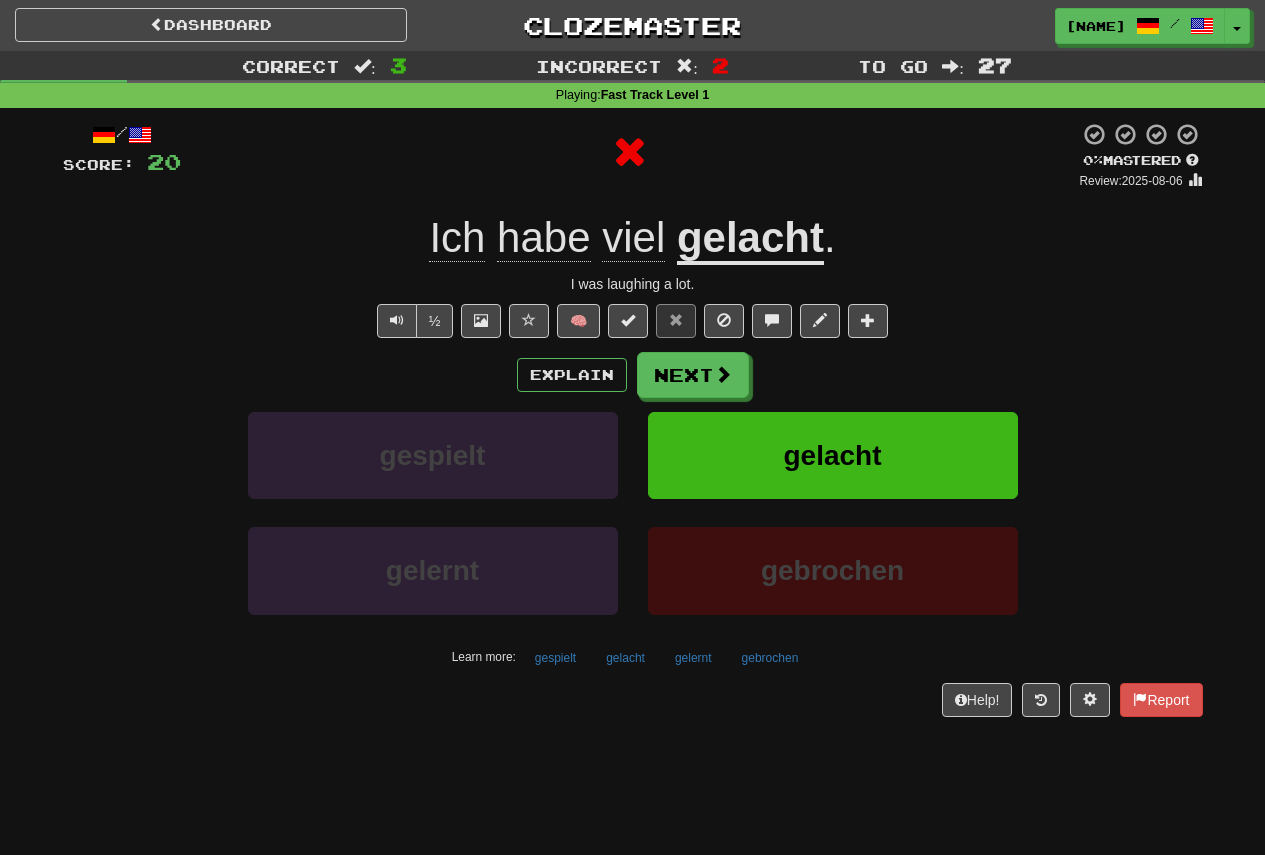 click on "gelacht" at bounding box center [750, 239] 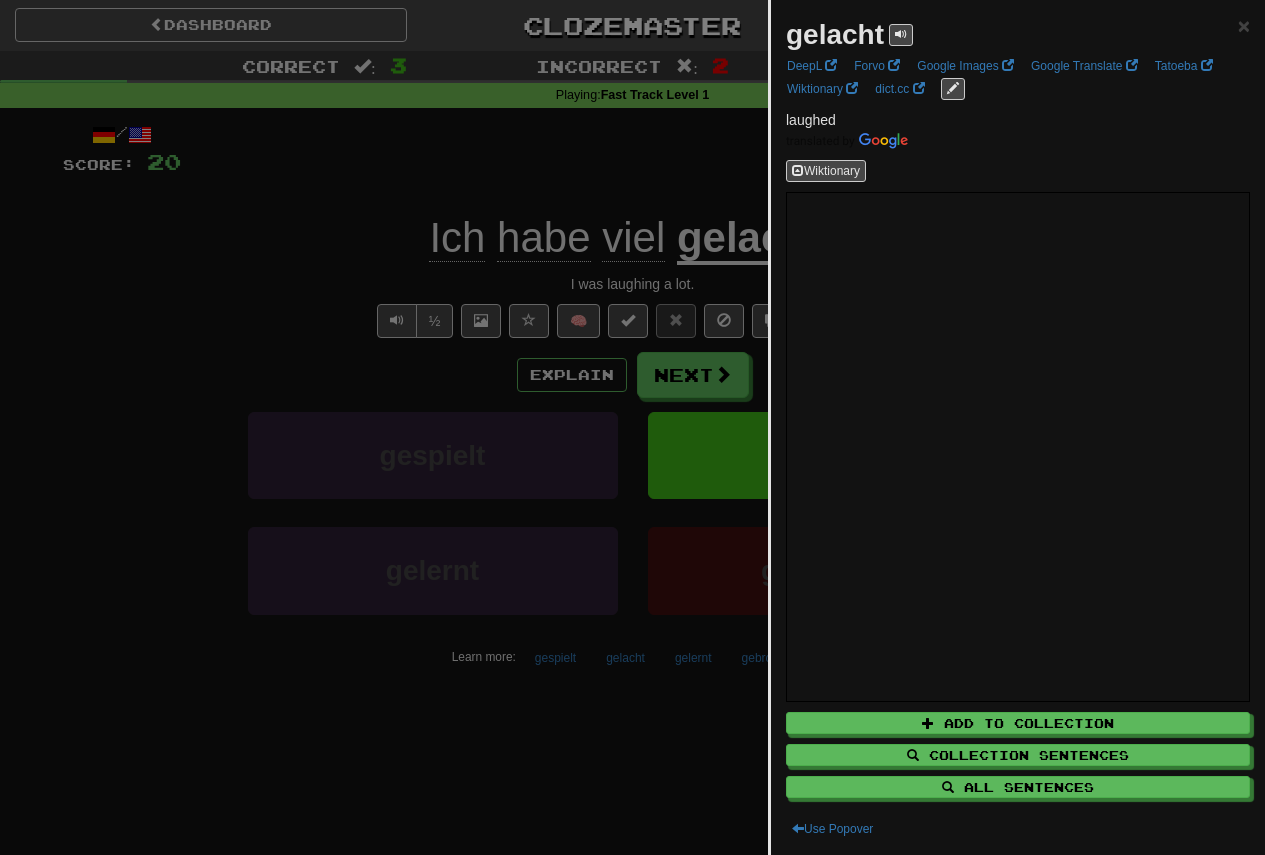 click at bounding box center [632, 427] 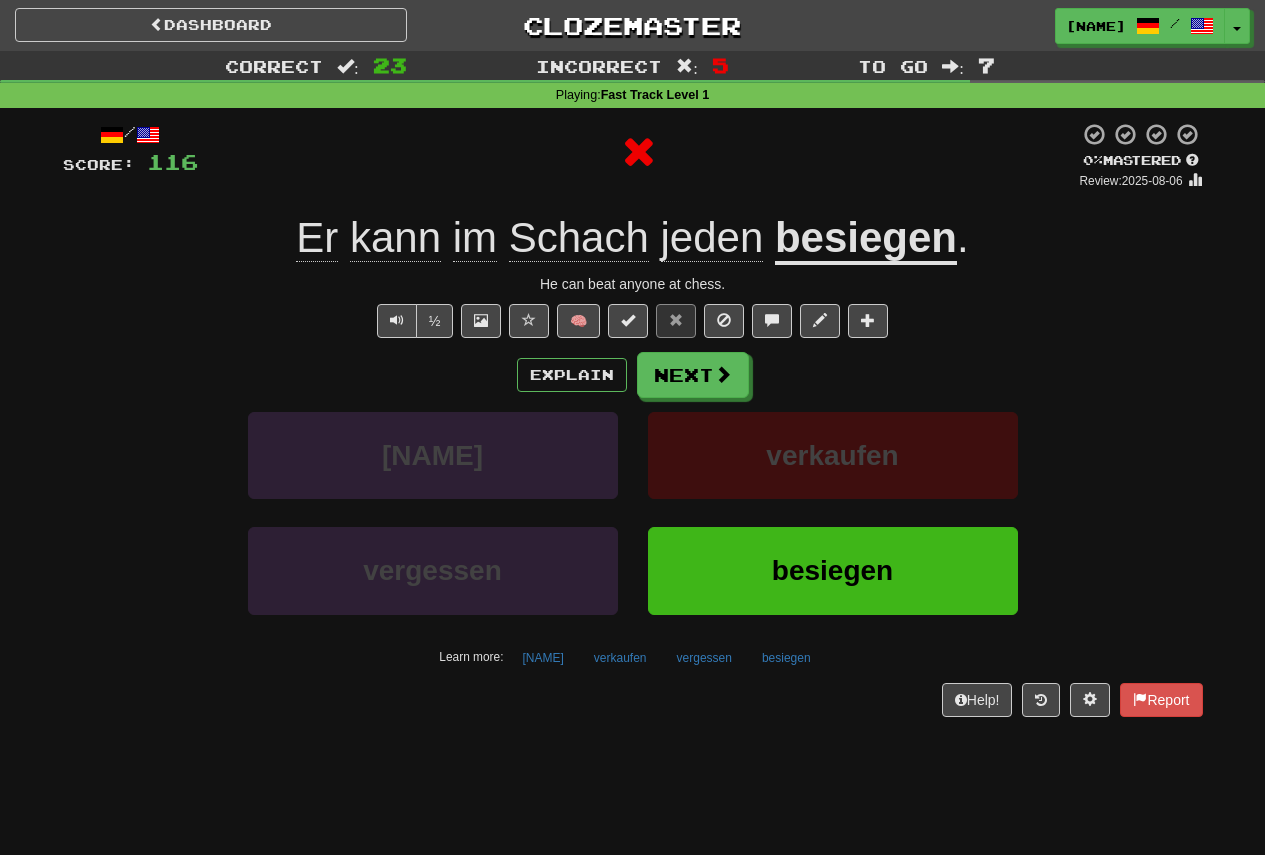click on "besiegen" at bounding box center [866, 239] 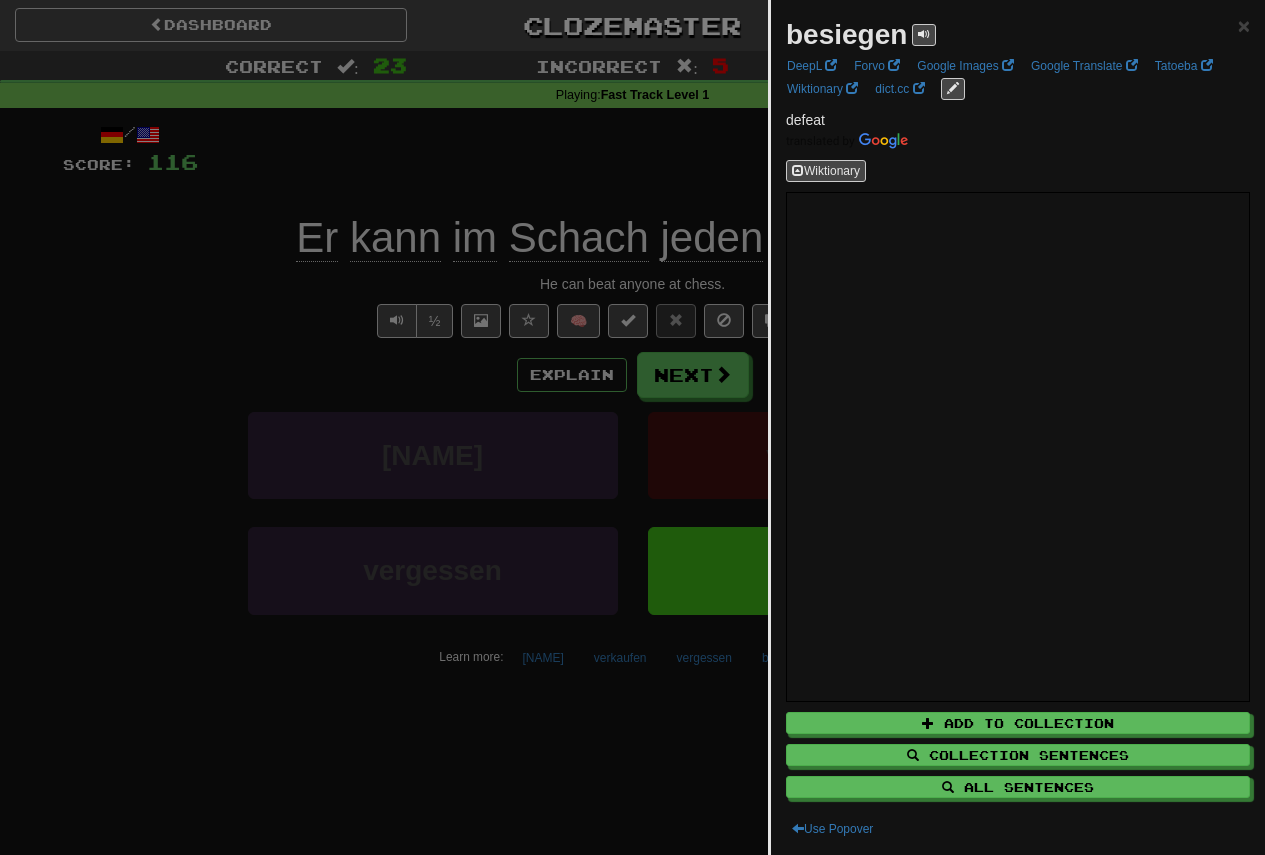 click at bounding box center (632, 427) 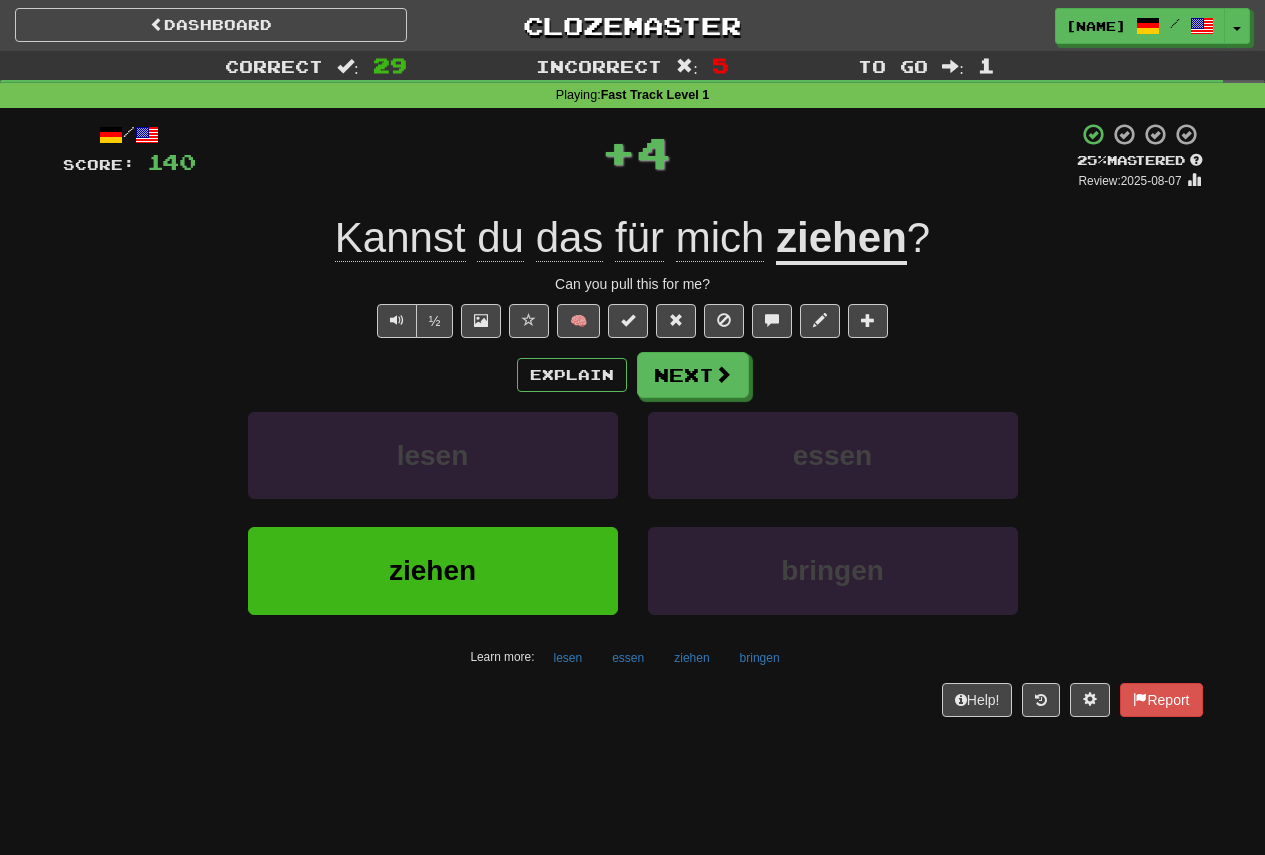 click on "ziehen" at bounding box center [841, 239] 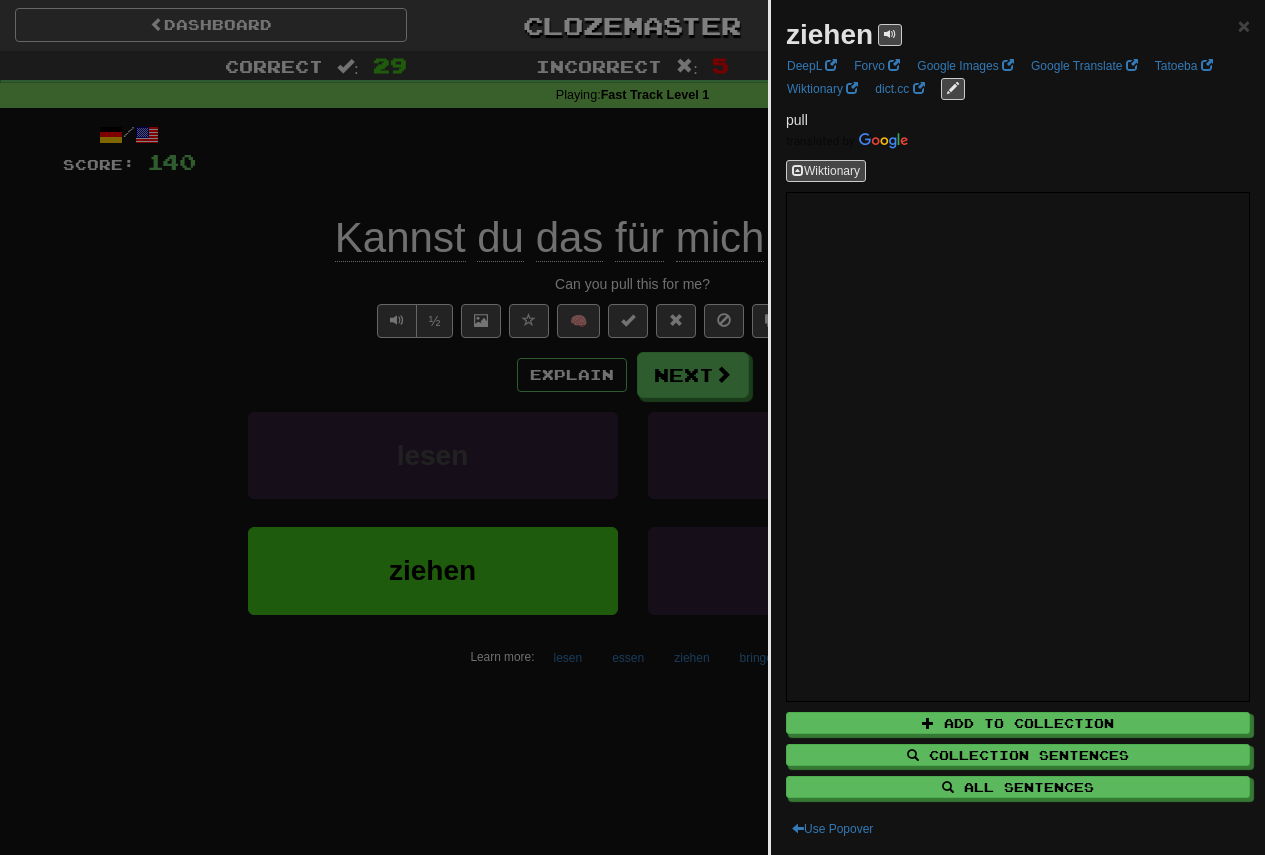 click at bounding box center [632, 427] 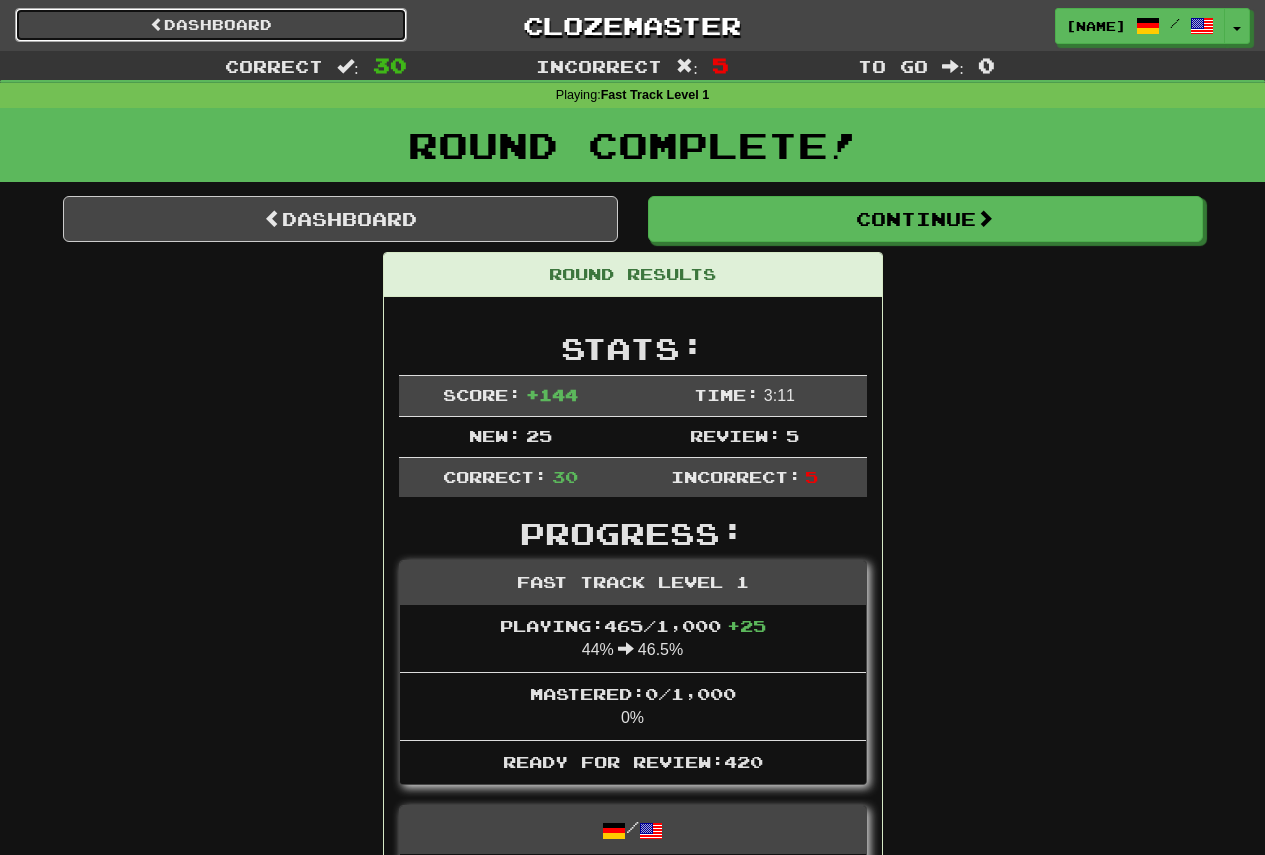 click on "Dashboard" at bounding box center [211, 25] 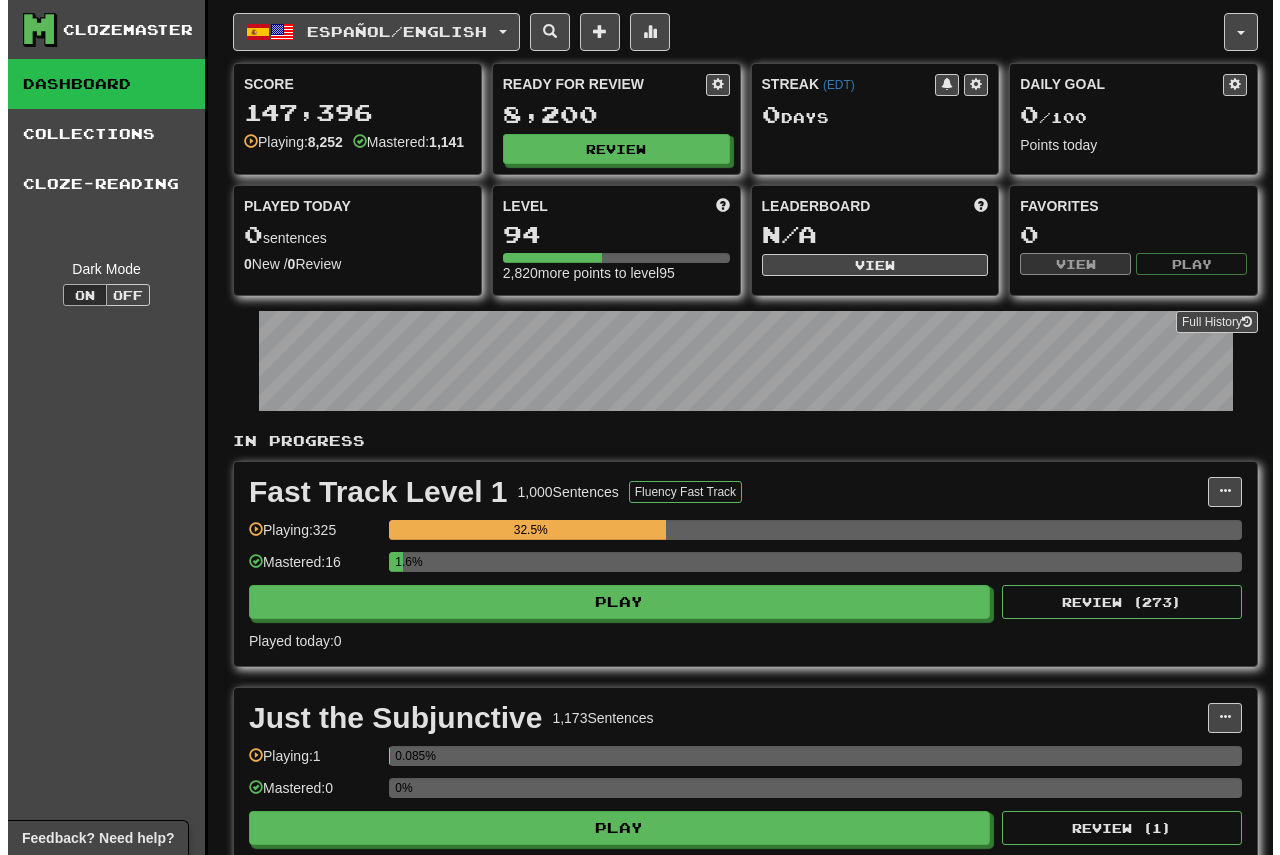 scroll, scrollTop: 0, scrollLeft: 0, axis: both 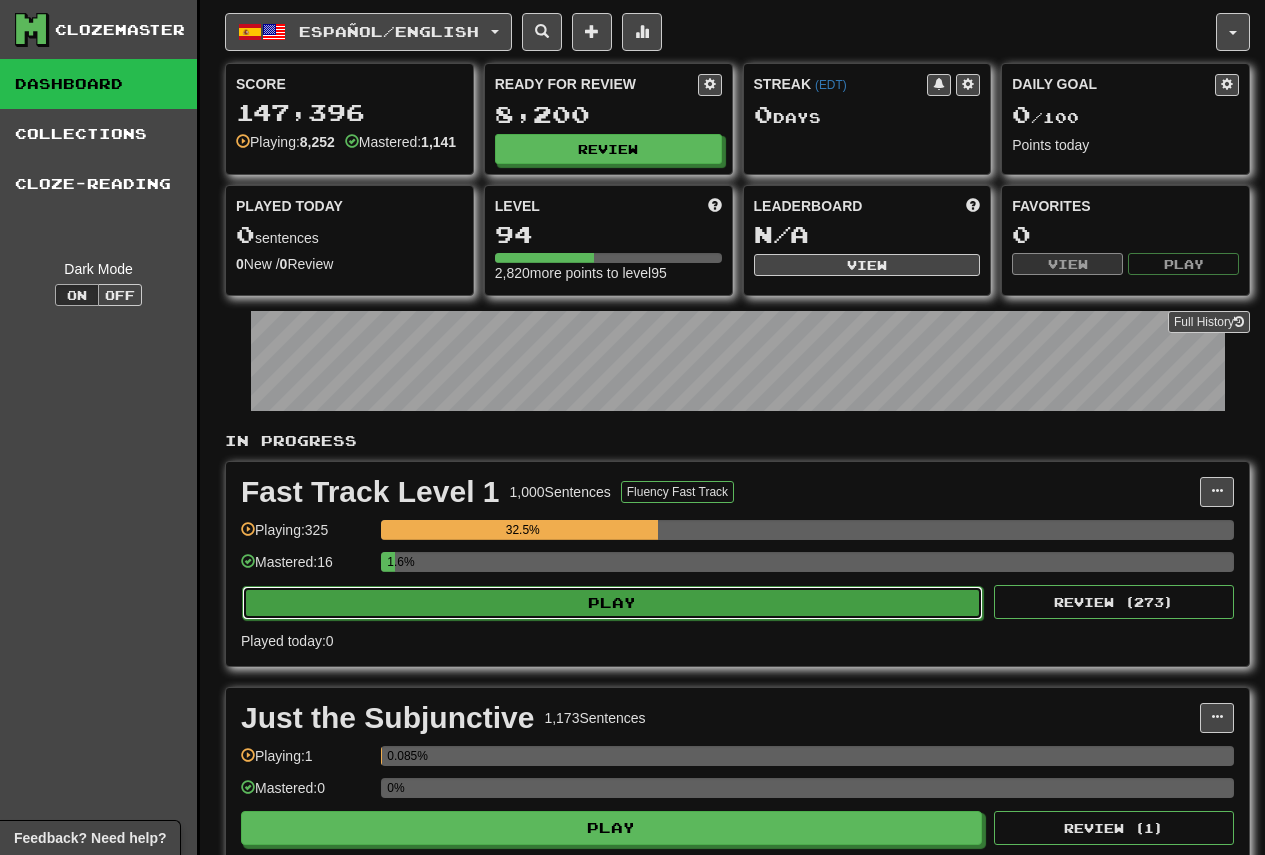 click on "Play" at bounding box center (612, 603) 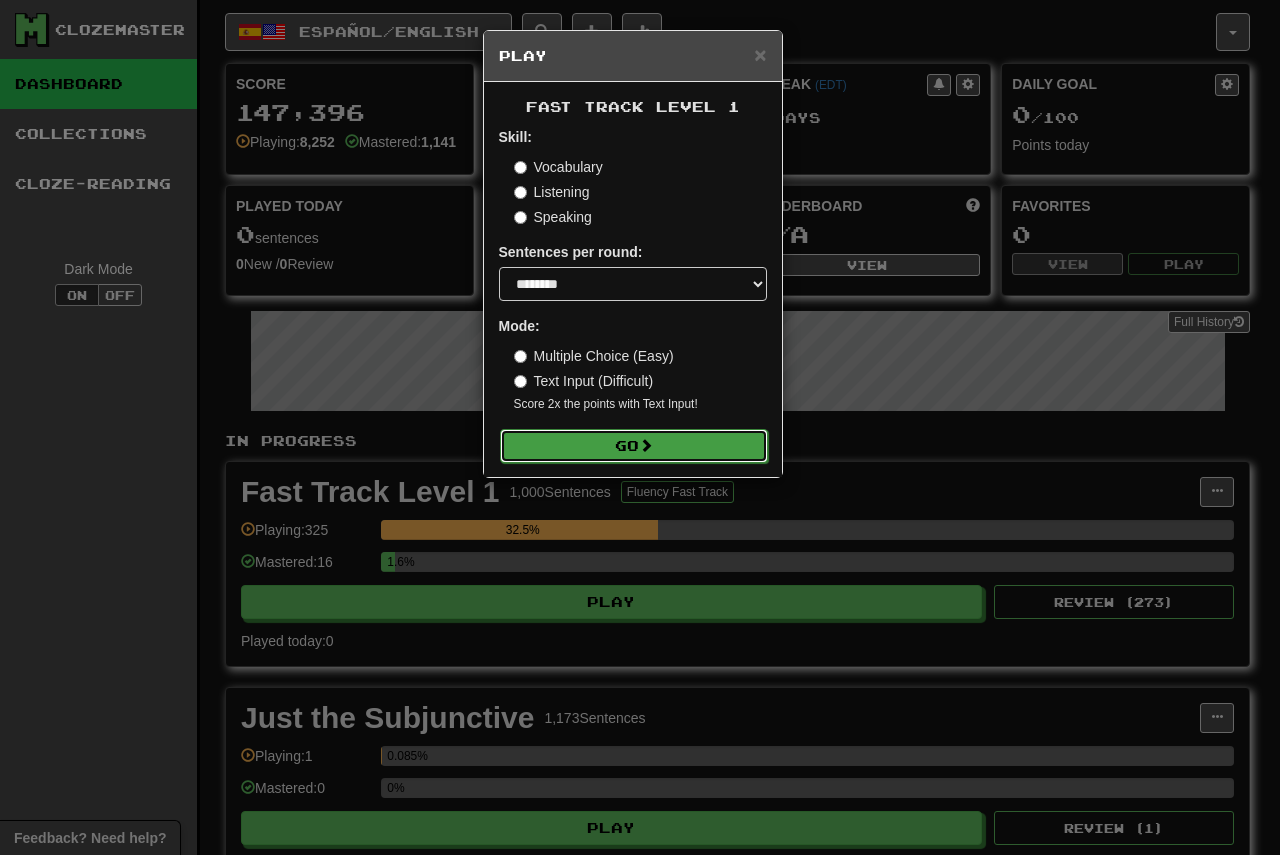 click on "Go" at bounding box center (634, 446) 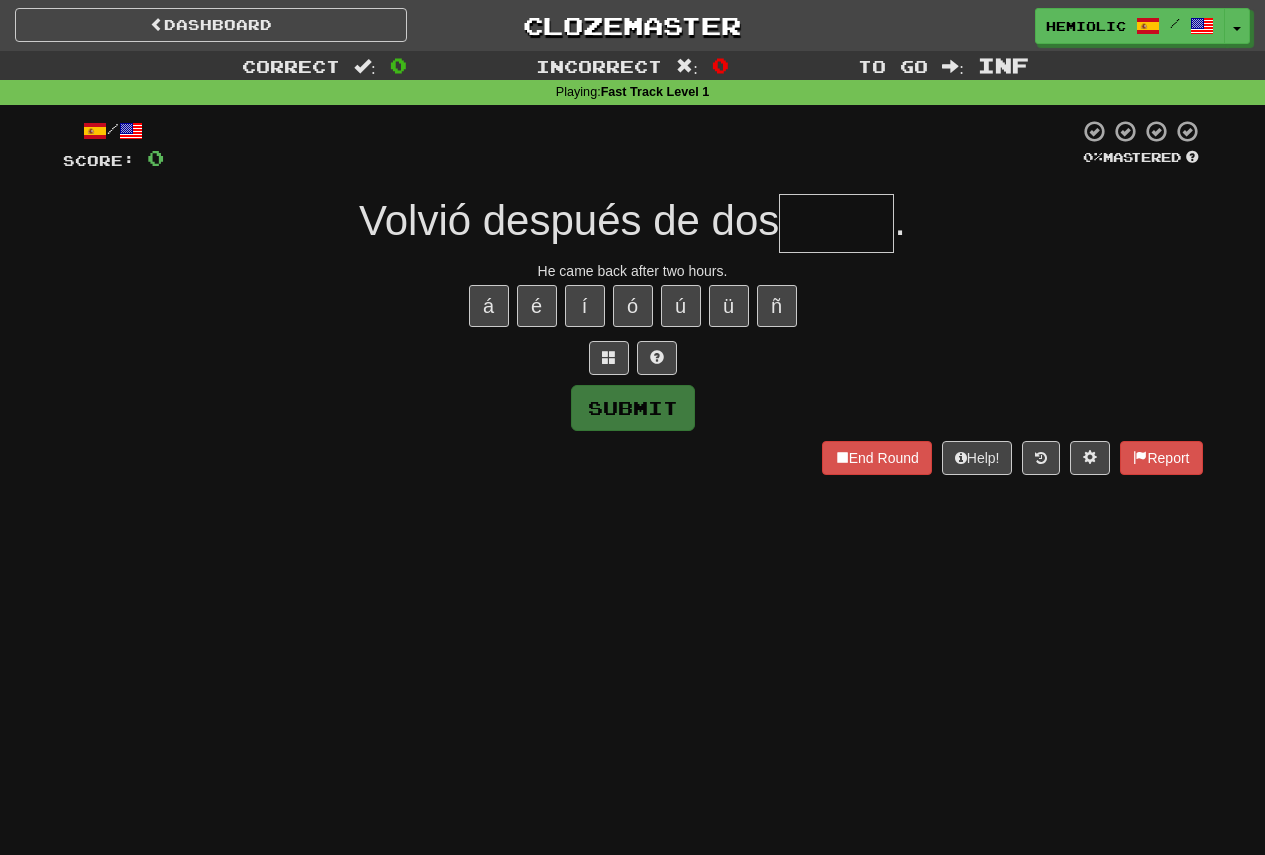 scroll, scrollTop: 0, scrollLeft: 0, axis: both 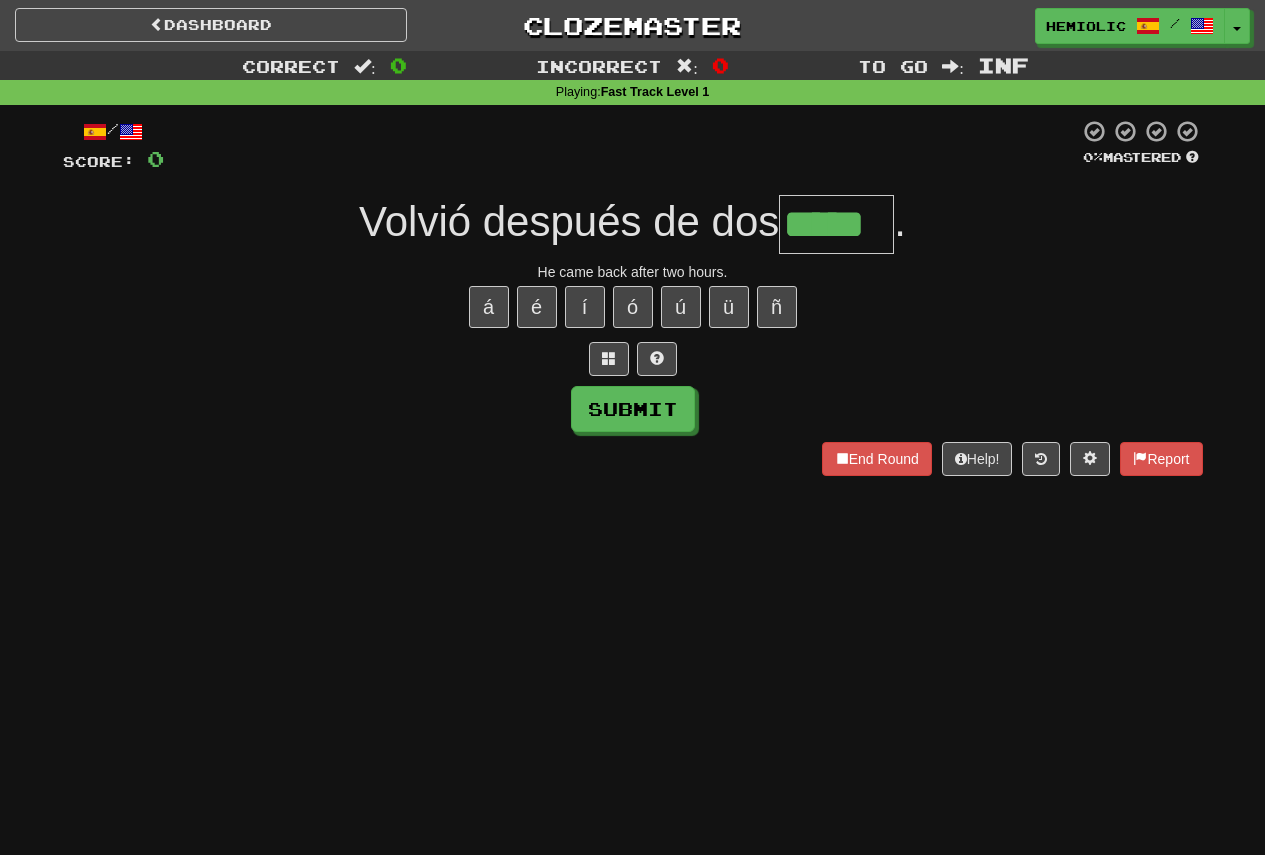 type on "*****" 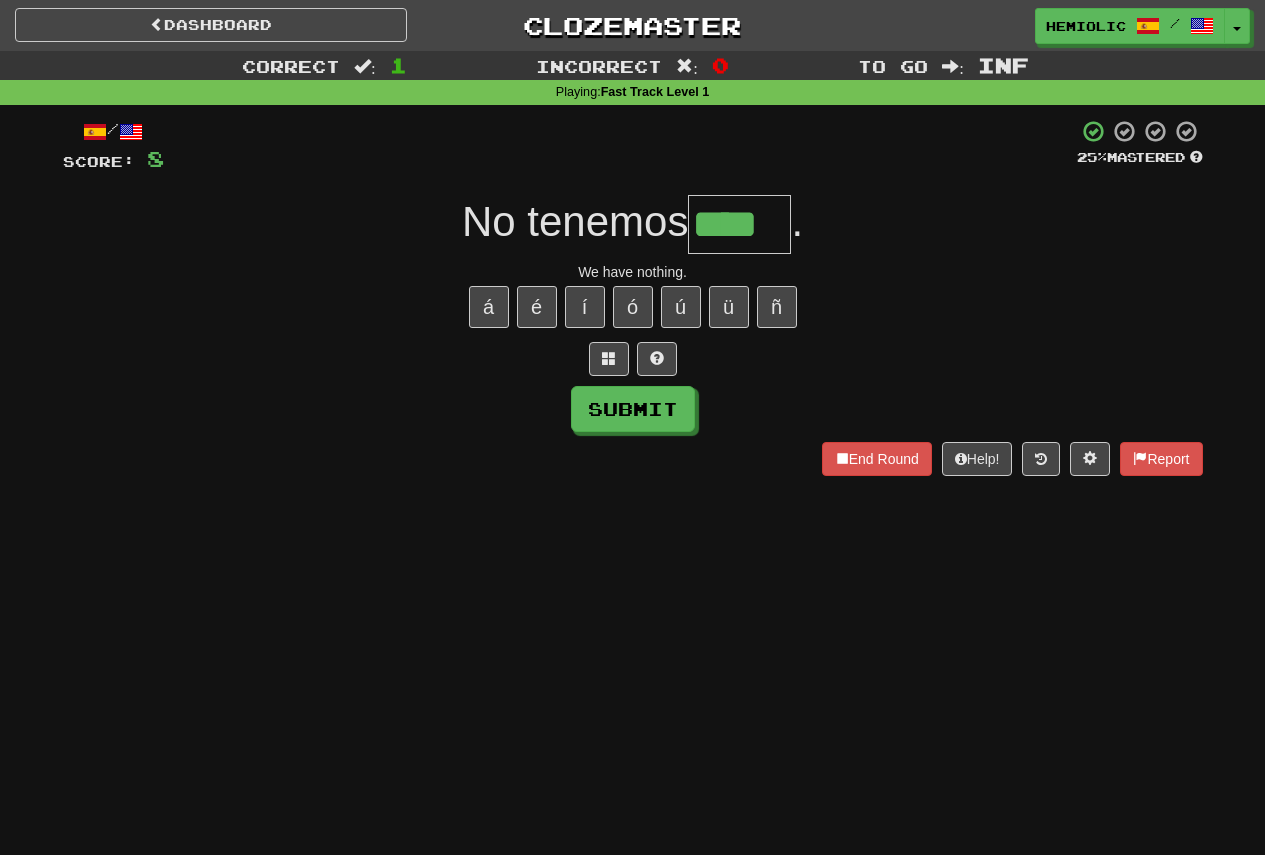 type on "****" 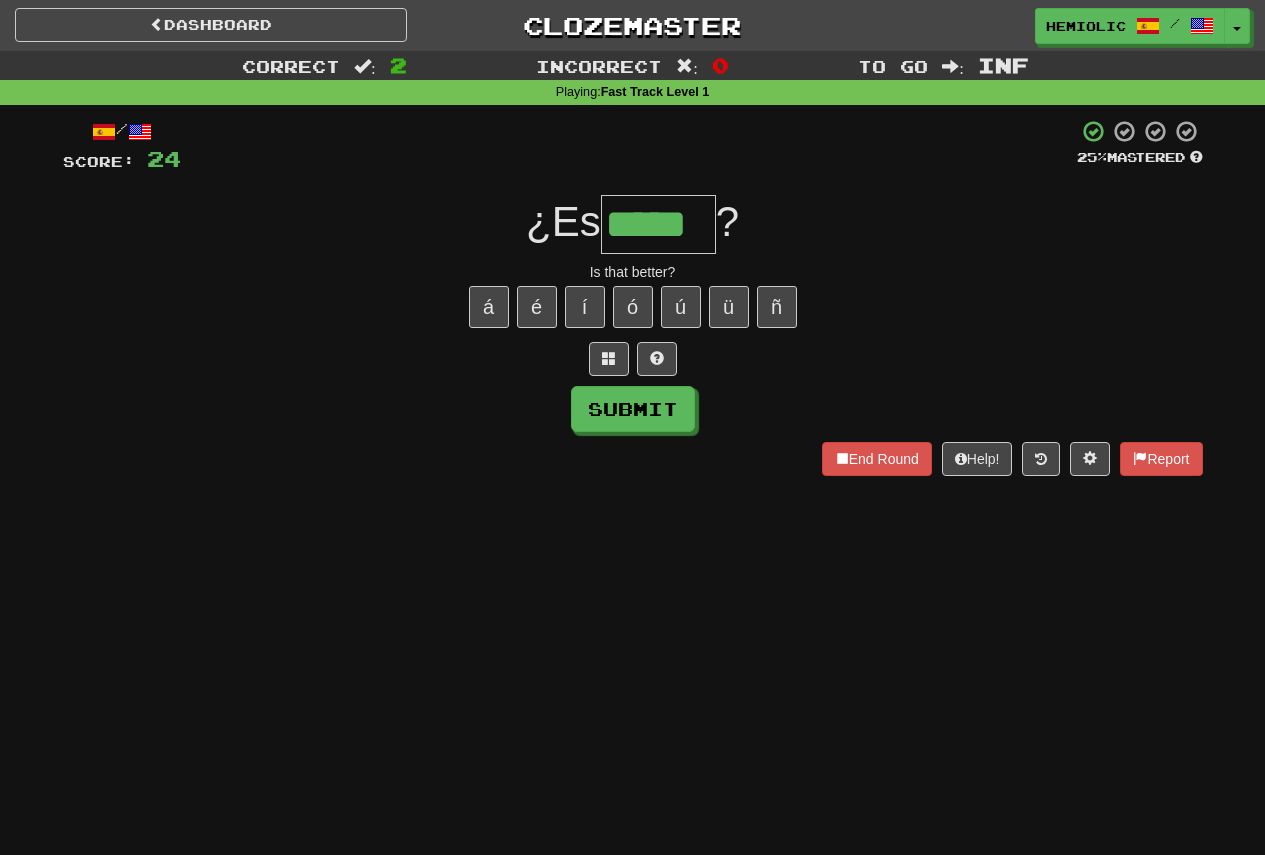 type on "*****" 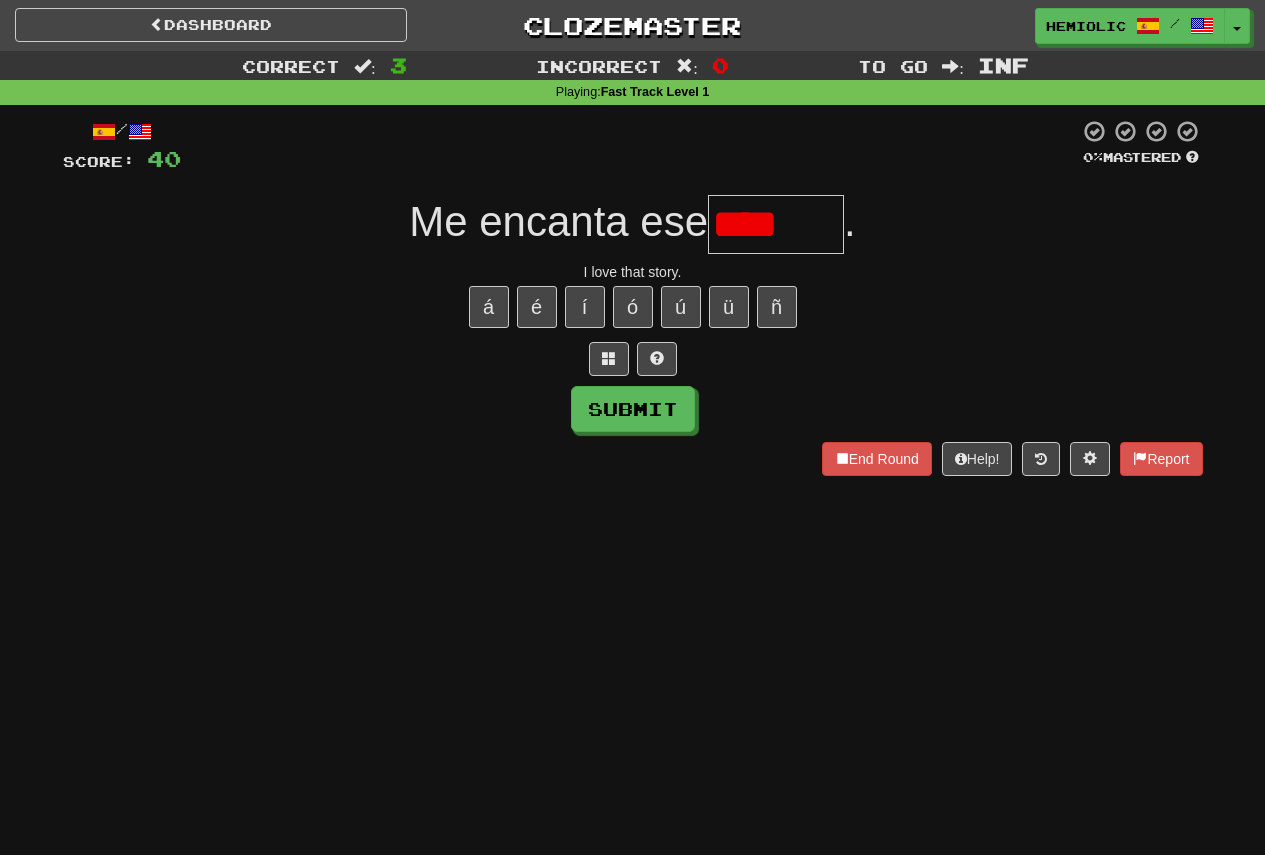 type on "*****" 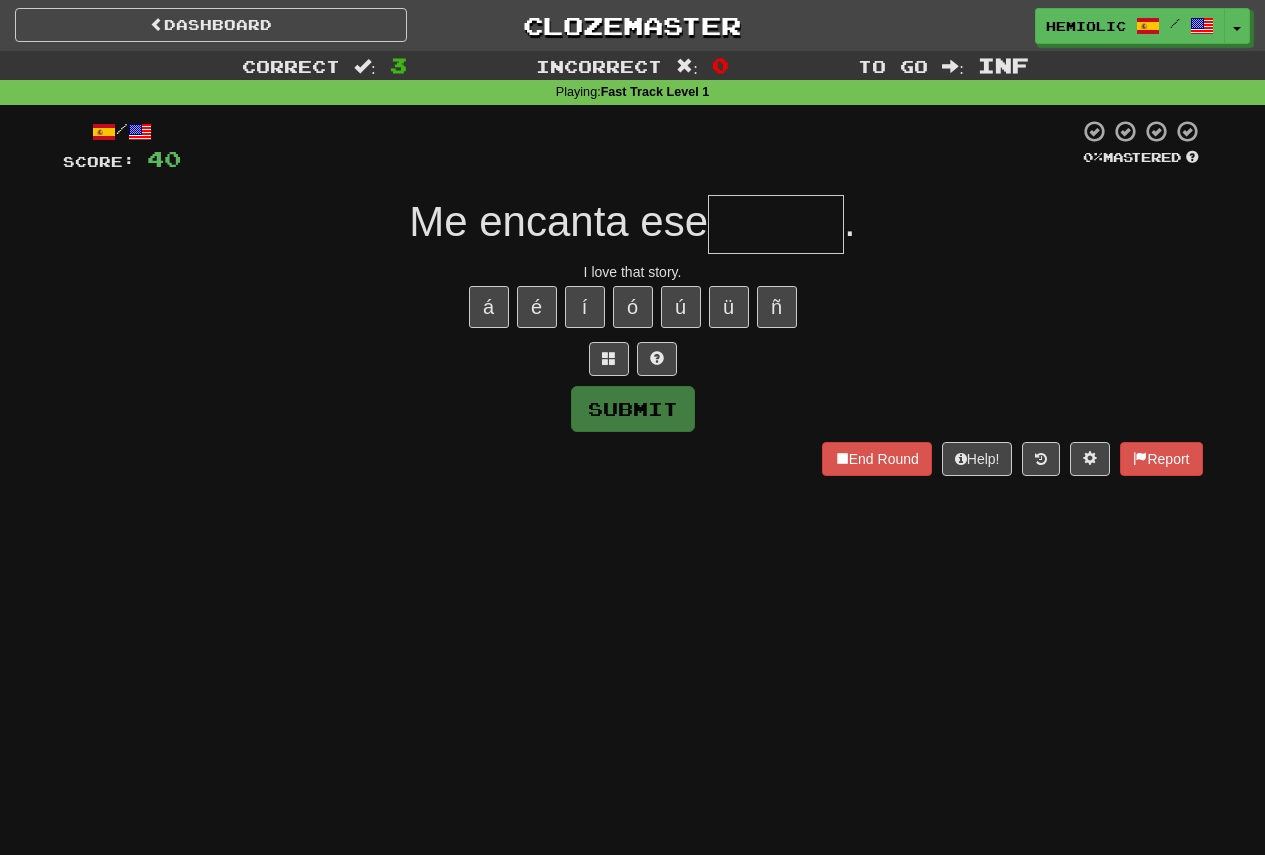 type on "*" 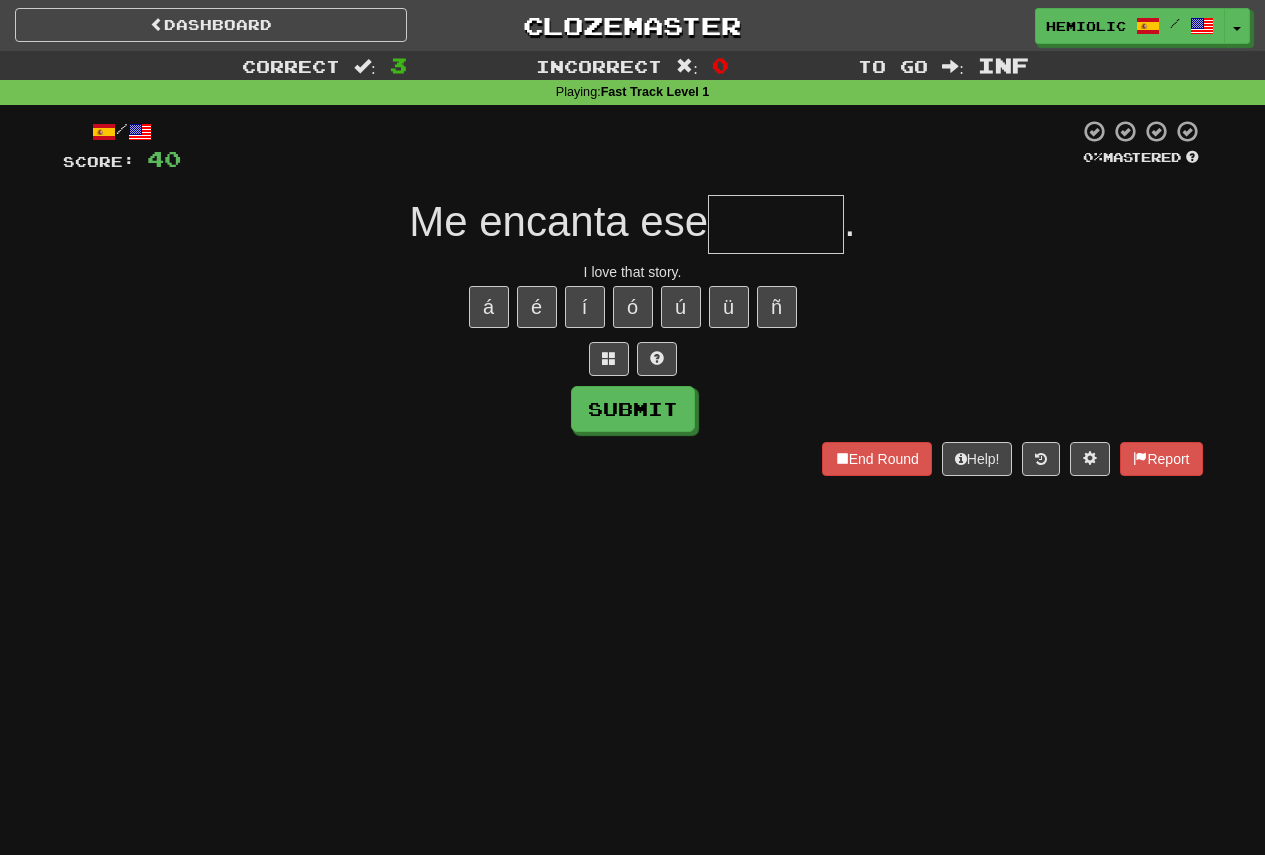 type on "*" 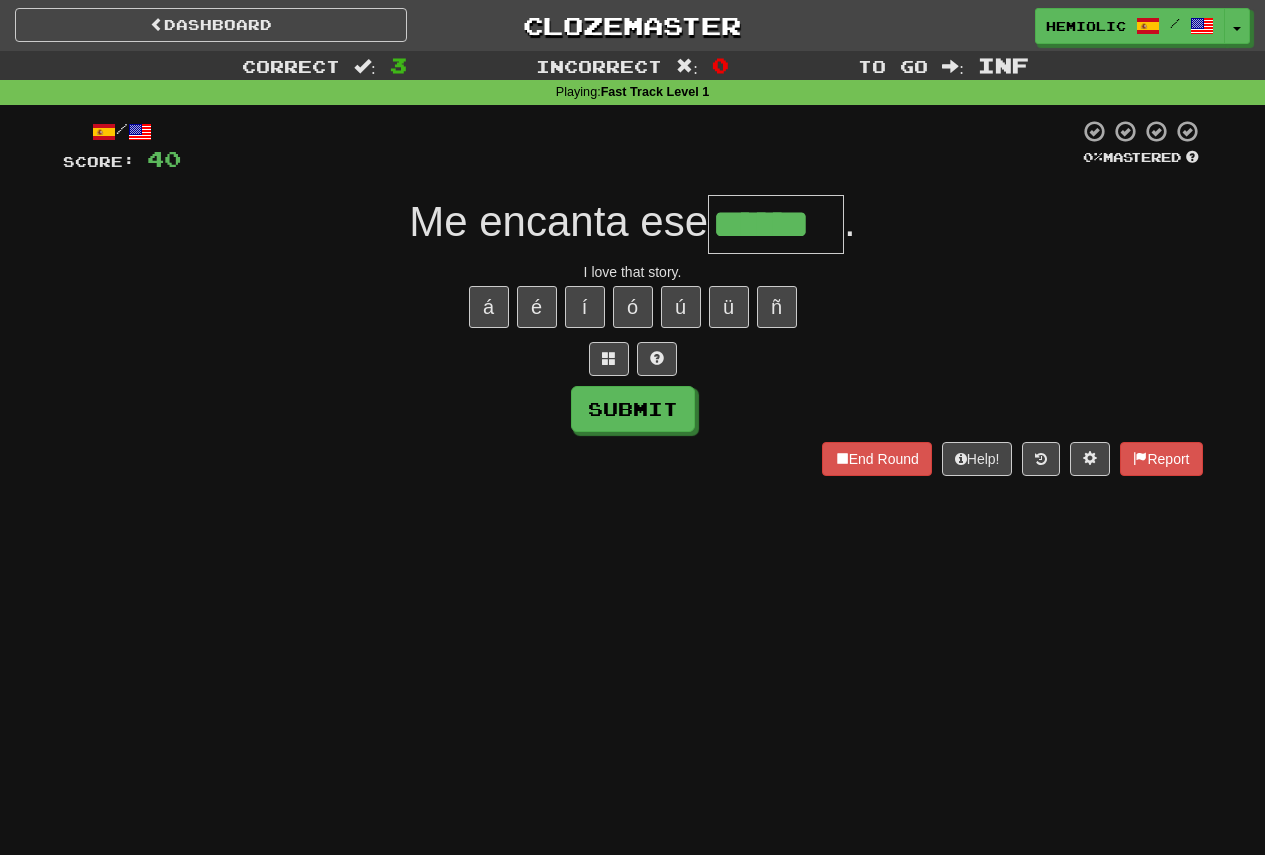 type on "******" 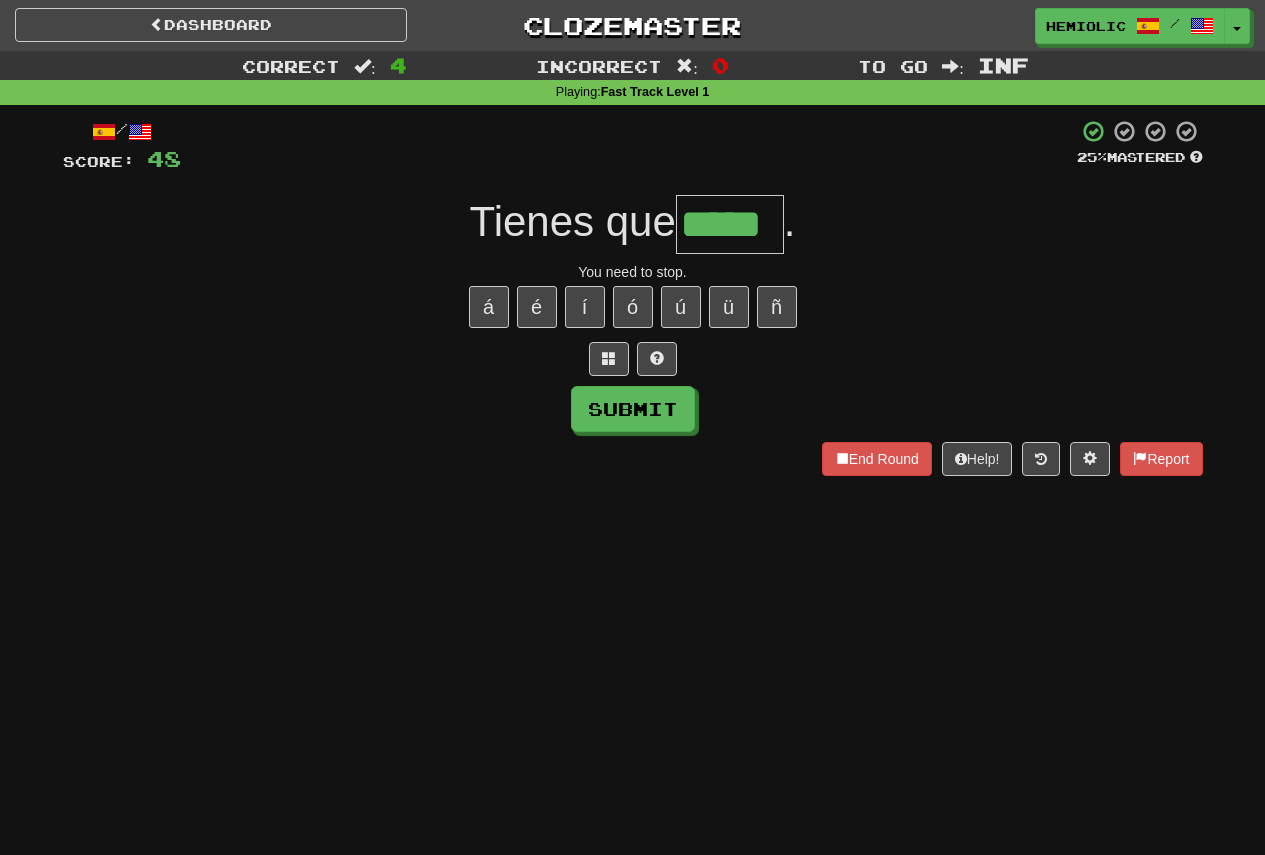 type on "*****" 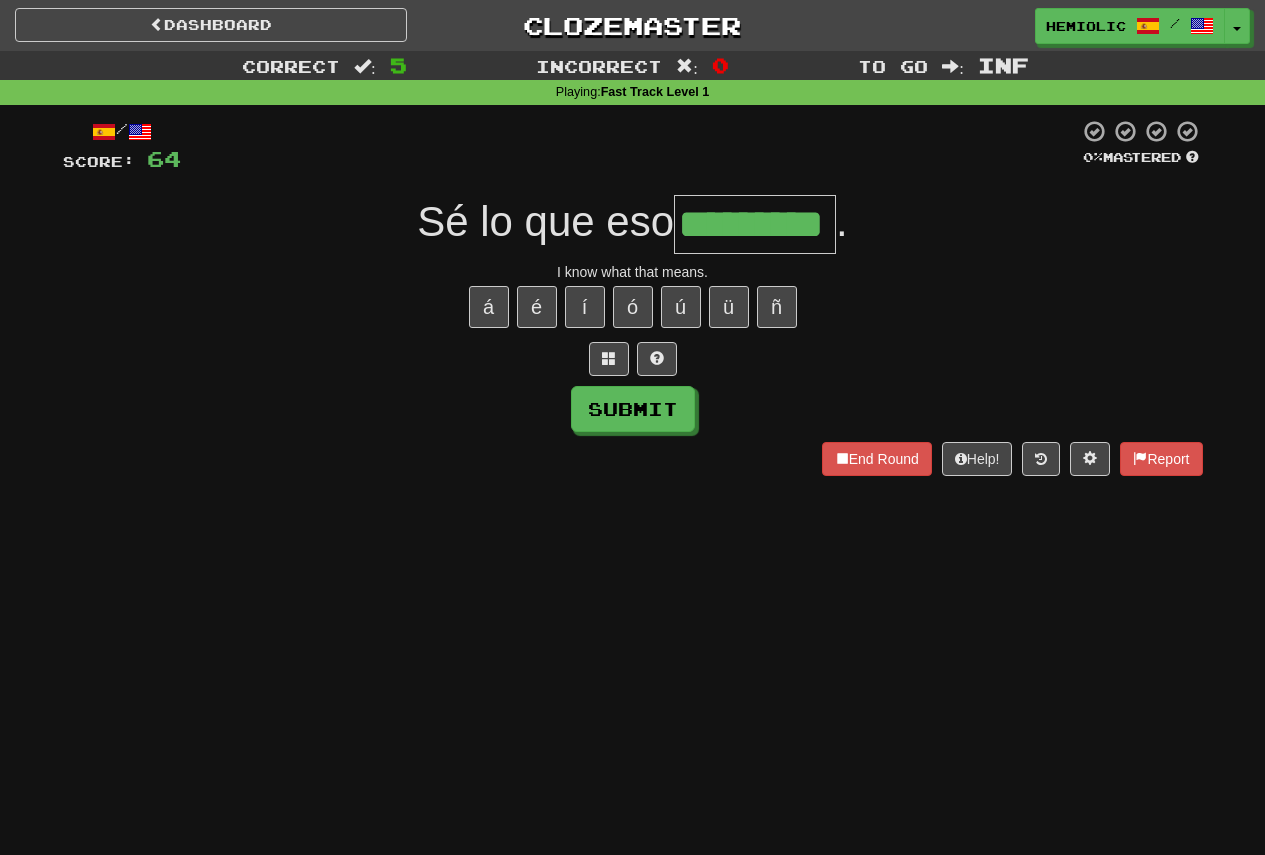 type on "*********" 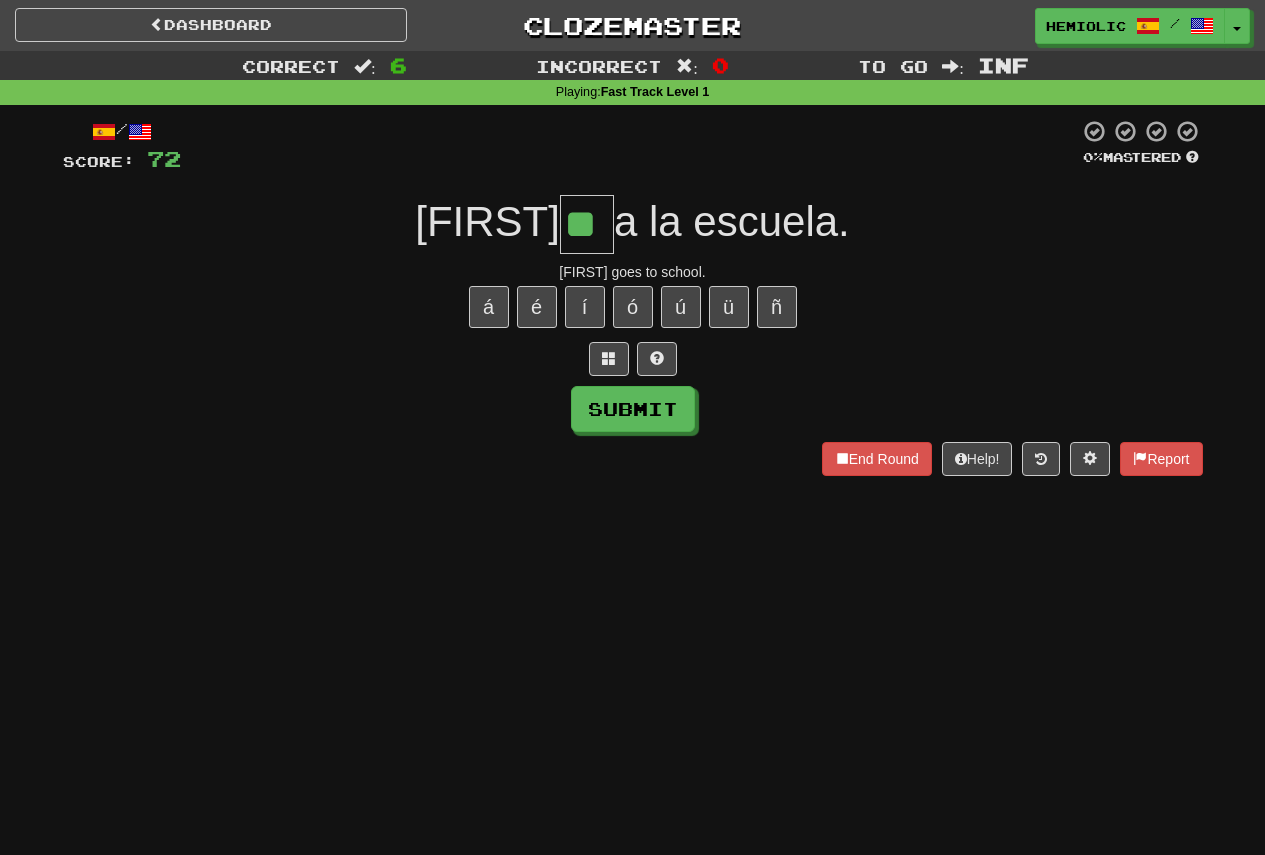 type on "**" 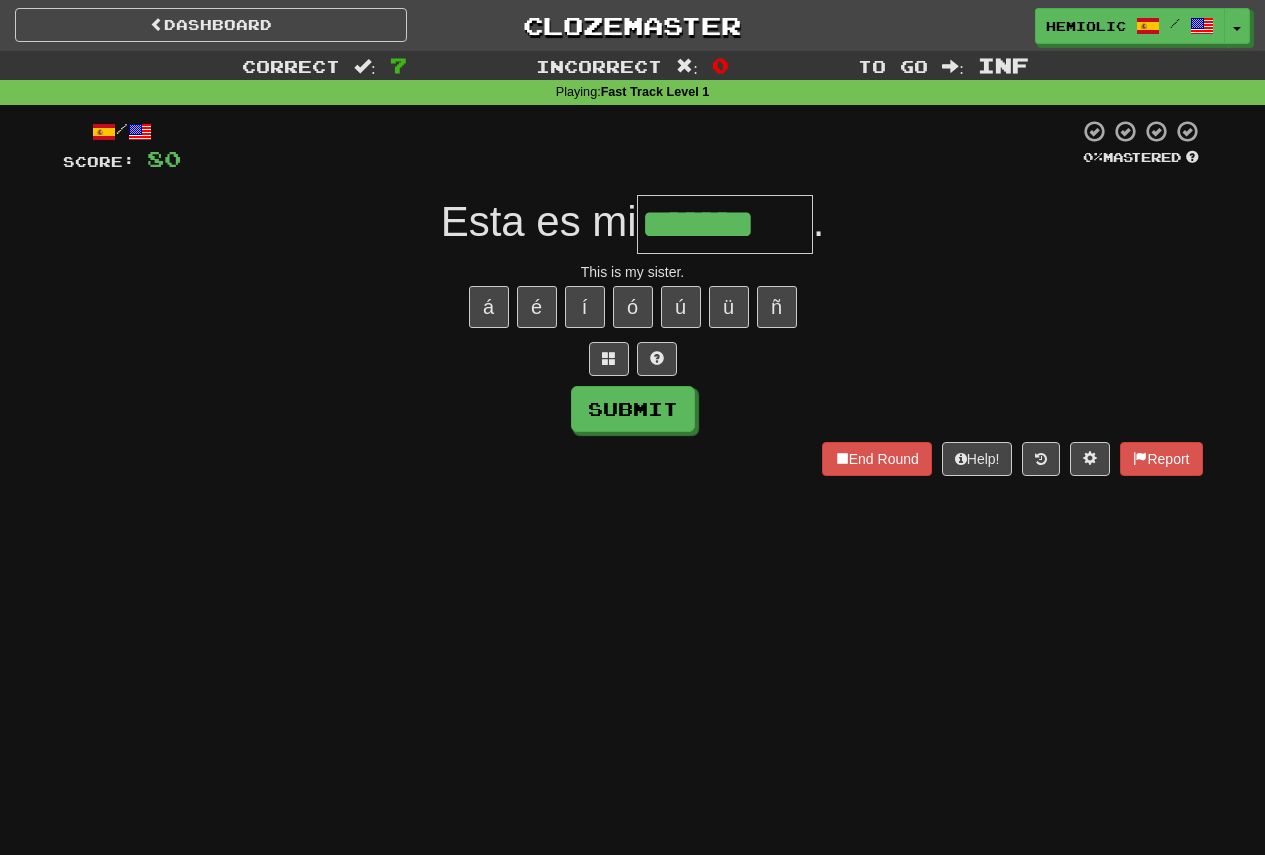 type on "*******" 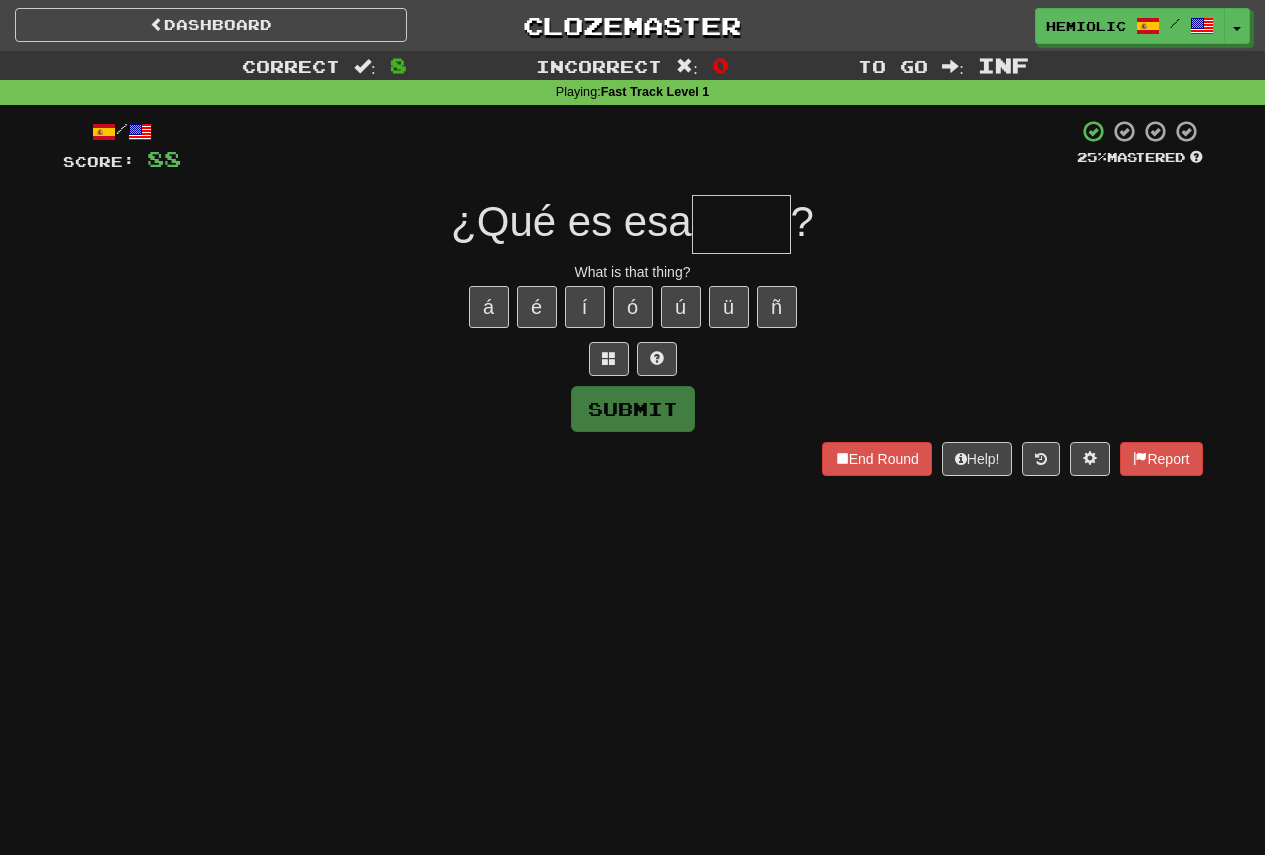 type on "*" 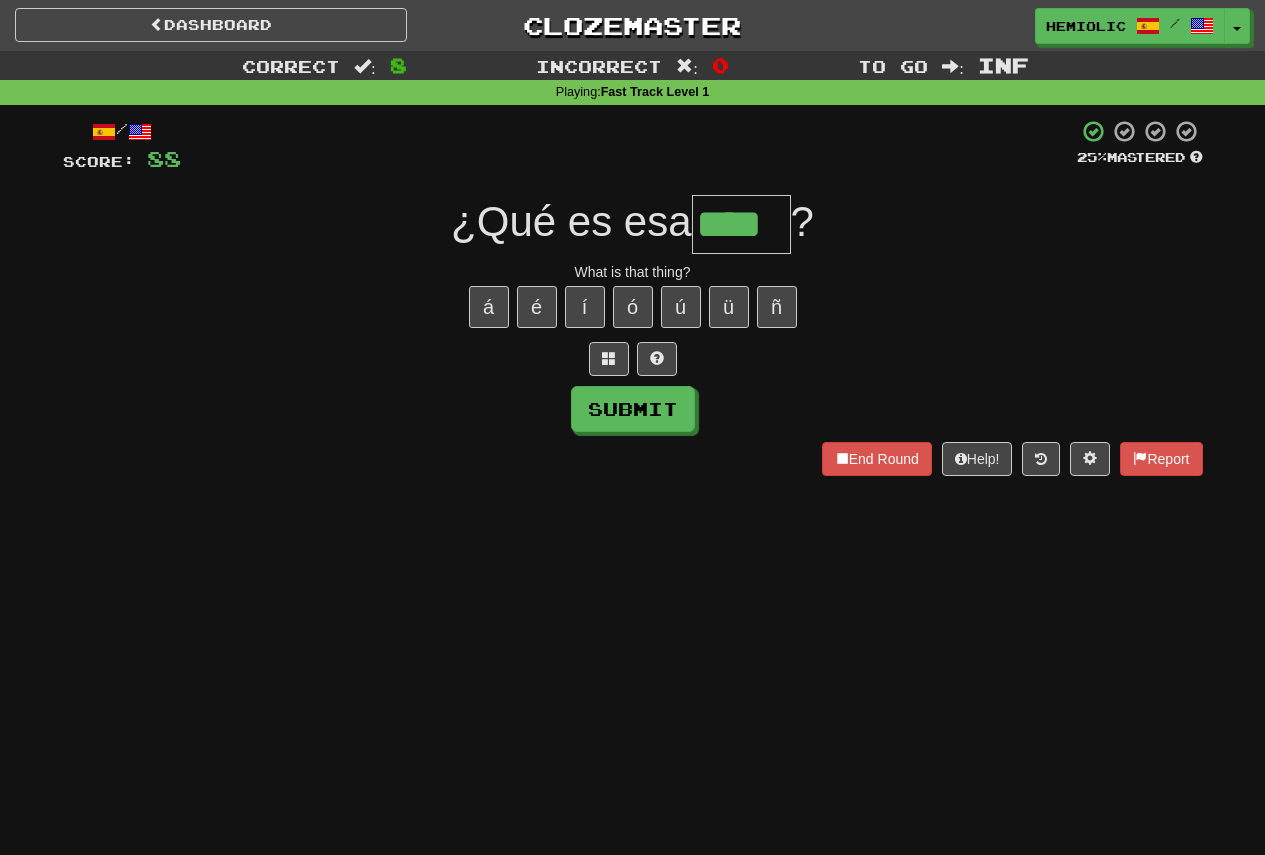 type on "****" 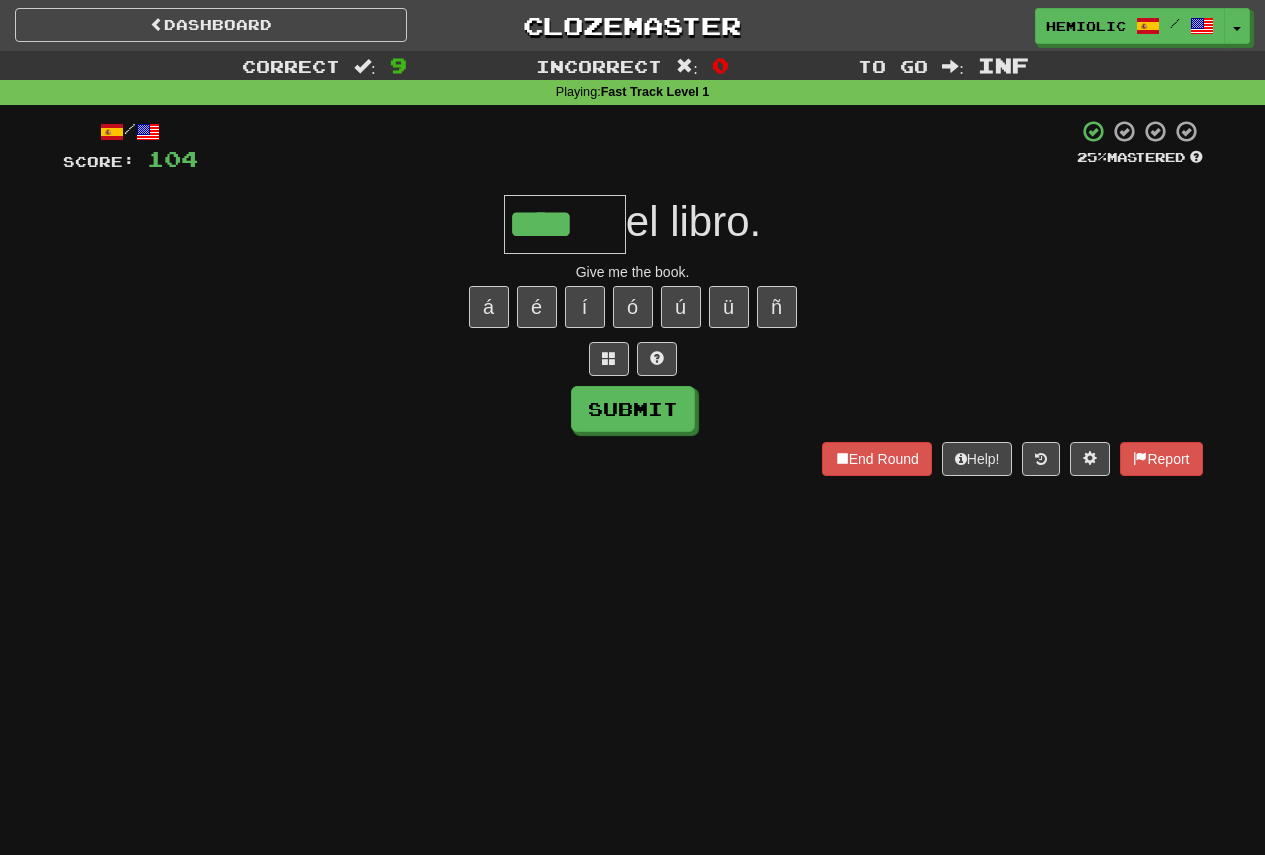 type on "****" 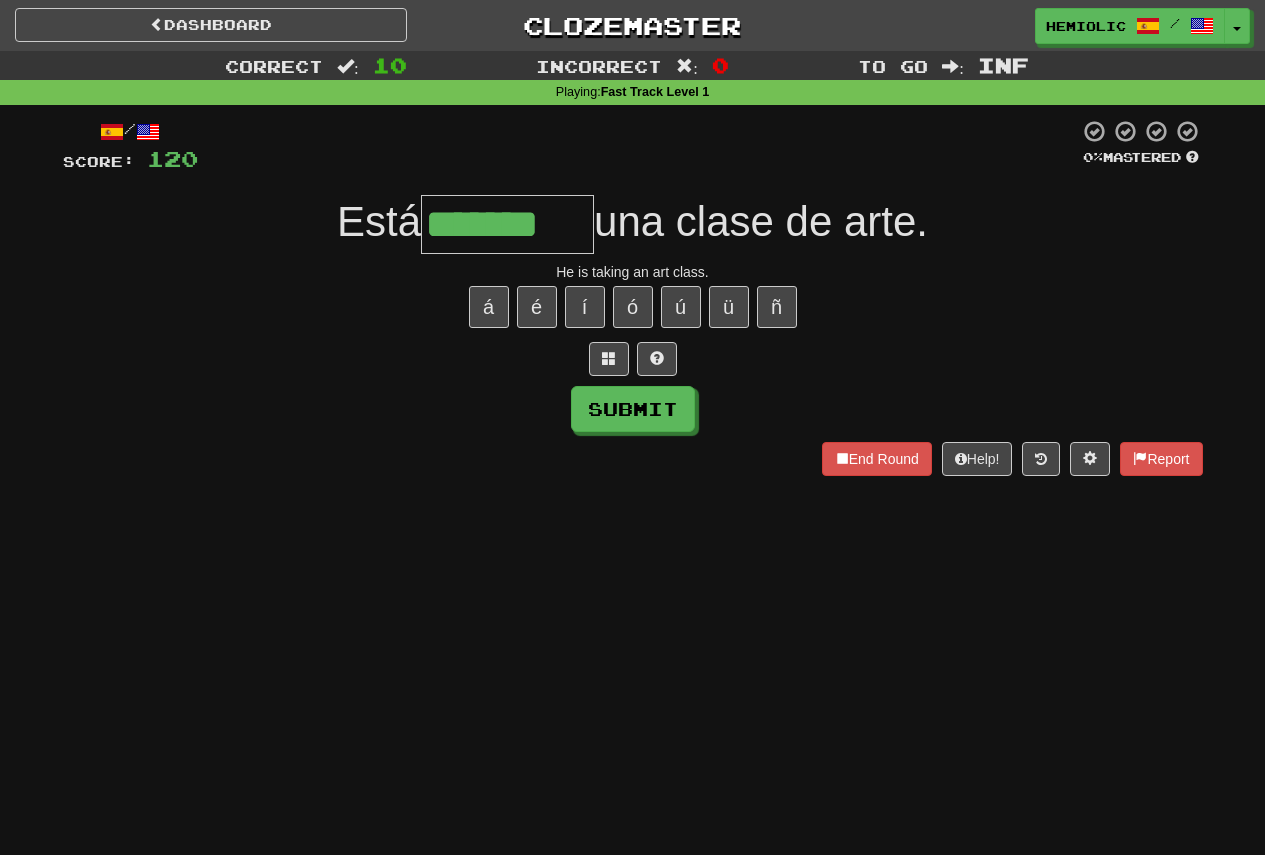 type on "*******" 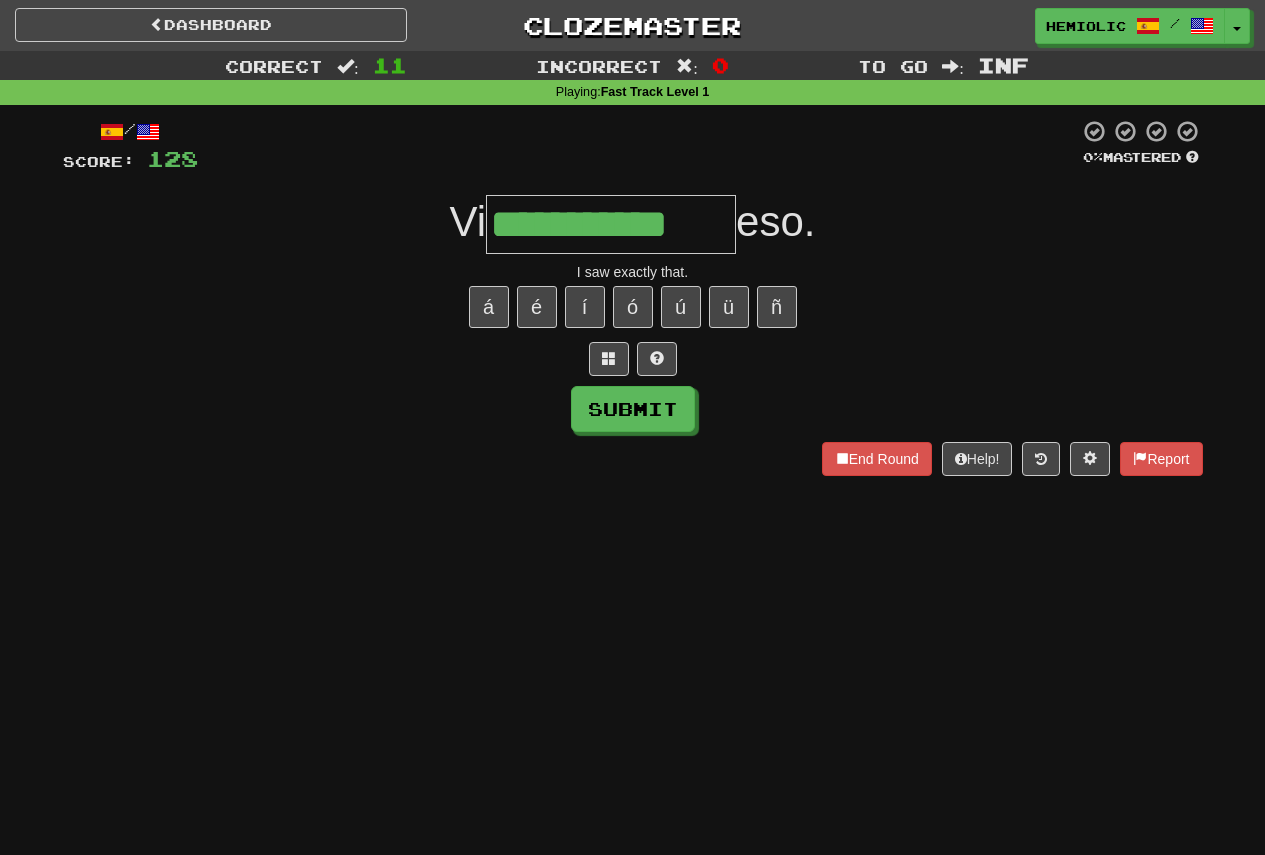 type on "**********" 